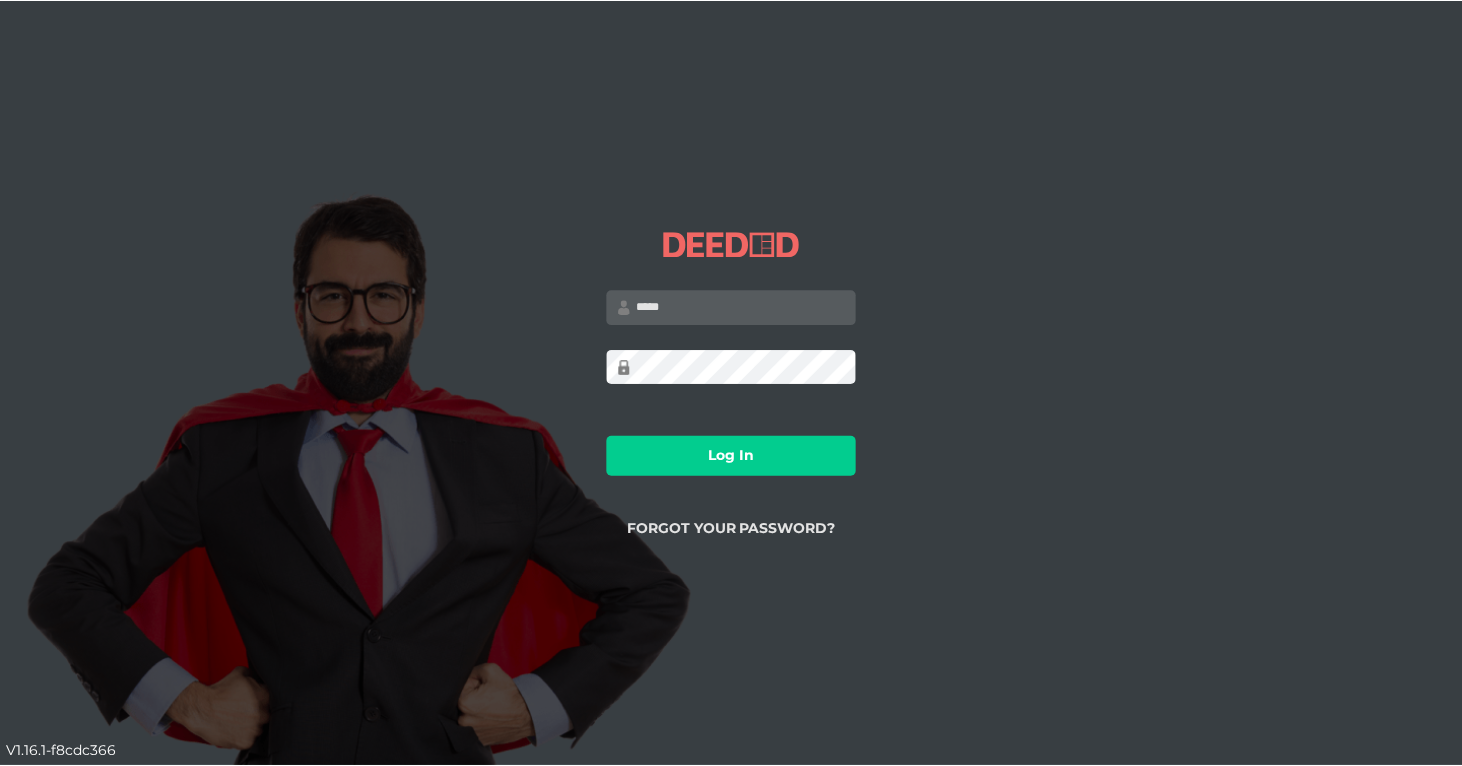 scroll, scrollTop: 0, scrollLeft: 0, axis: both 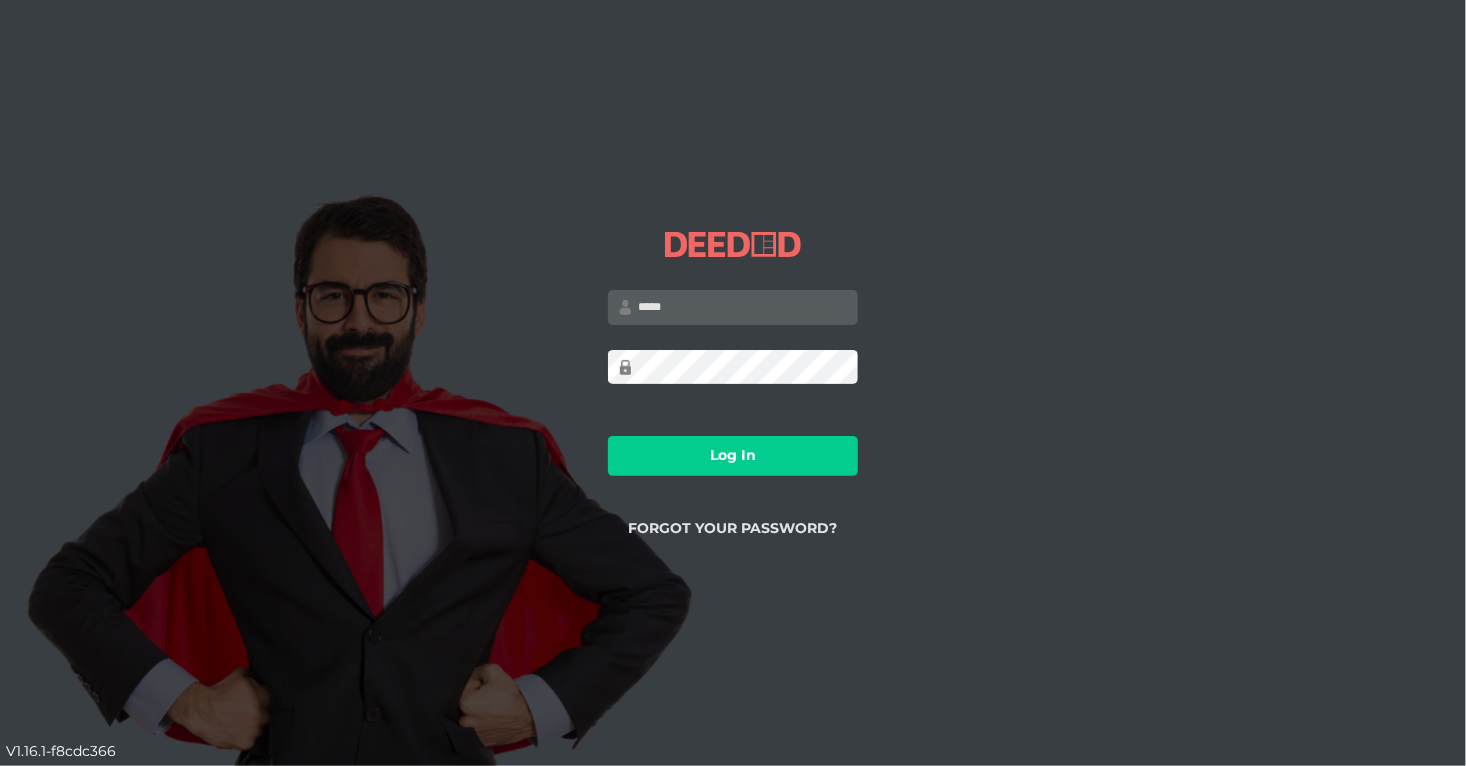 click at bounding box center (733, 307) 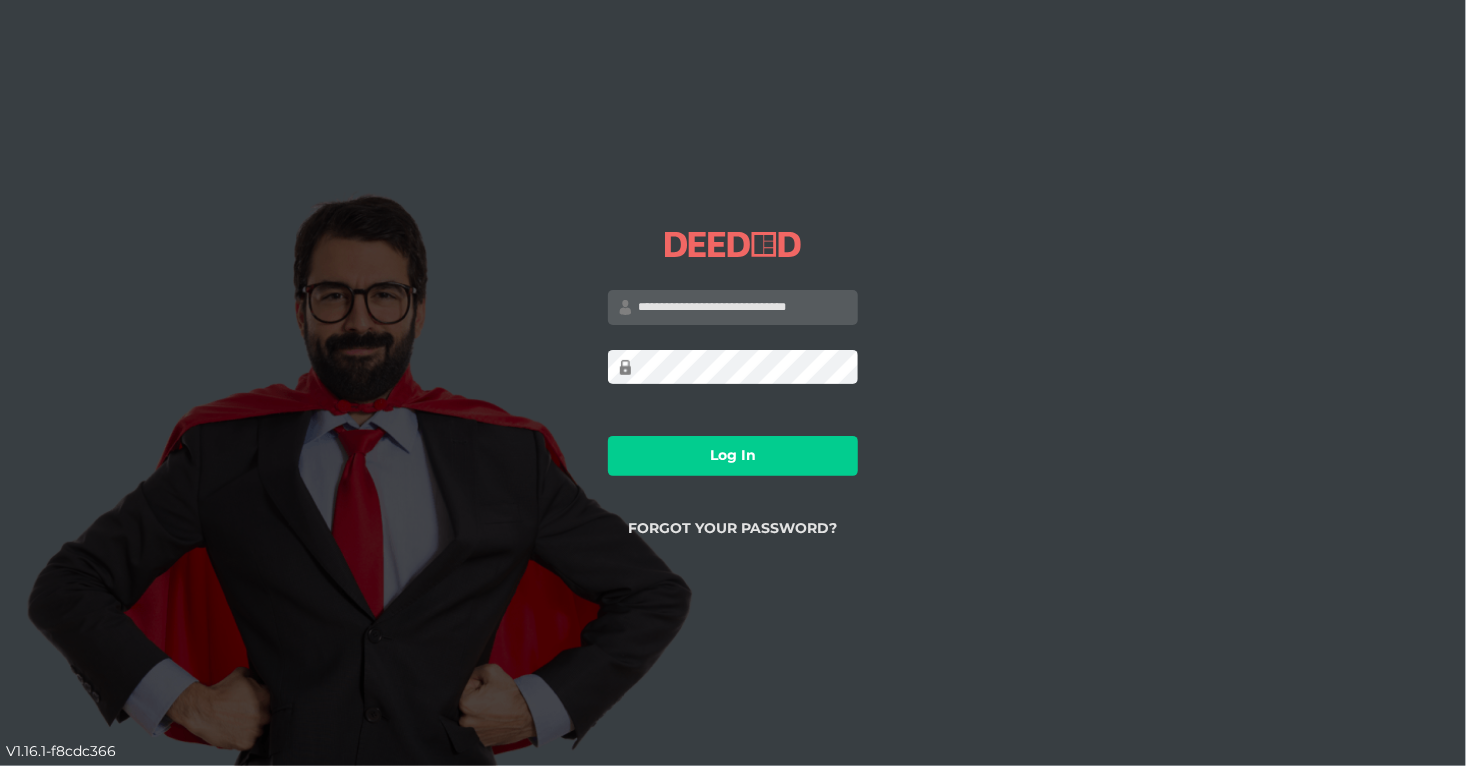 type on "**********" 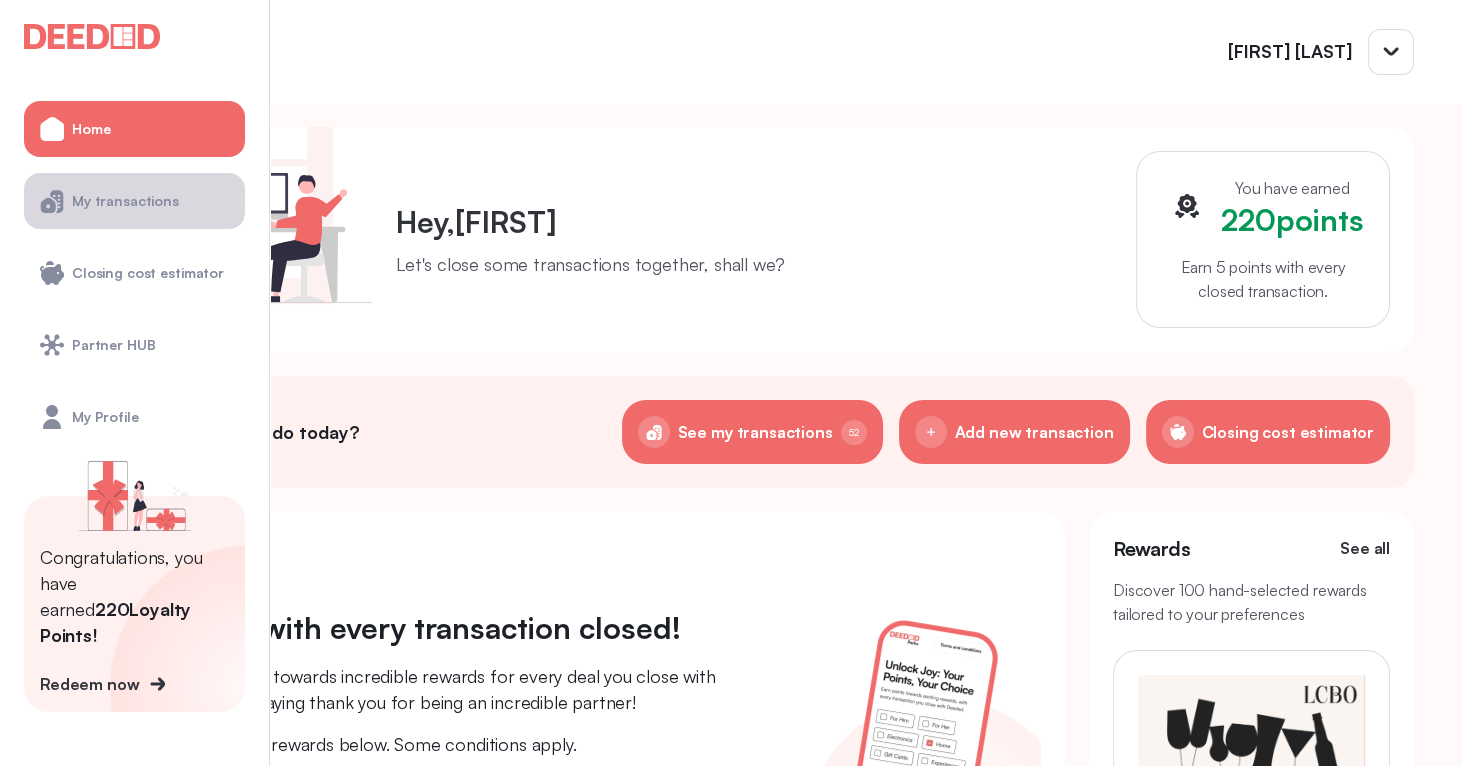 click on "My transactions" at bounding box center [125, 201] 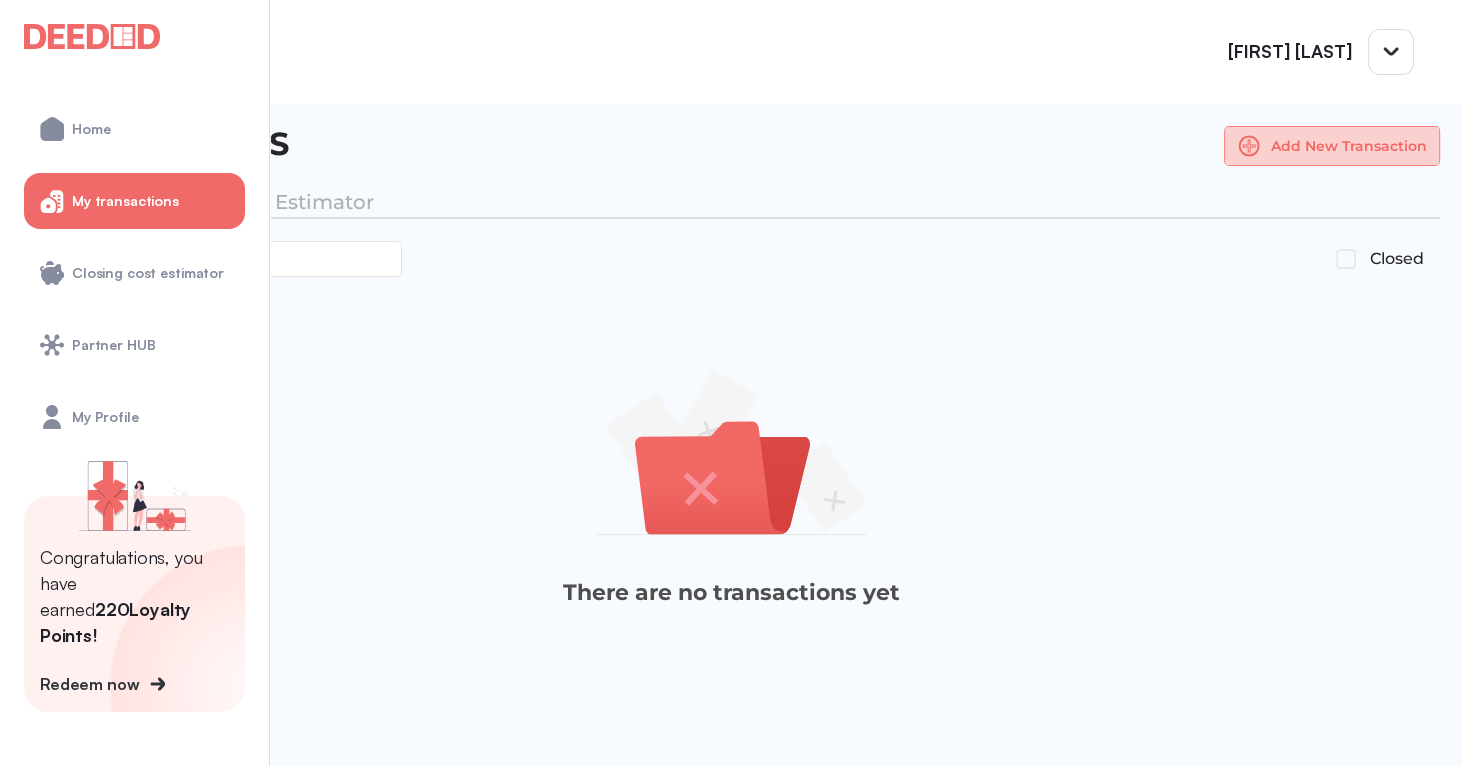click on "Add New Transaction" at bounding box center (1332, 146) 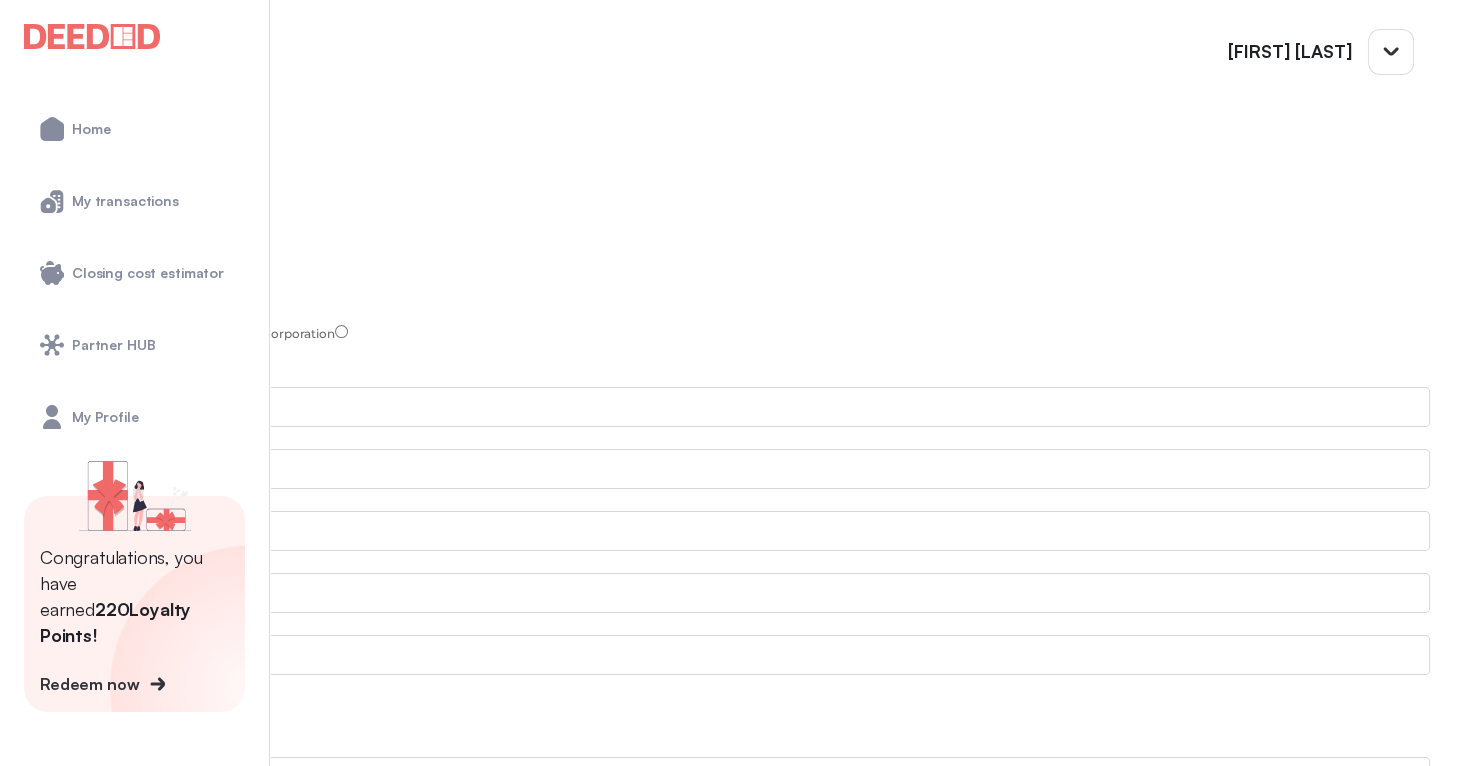 click at bounding box center (715, 298) 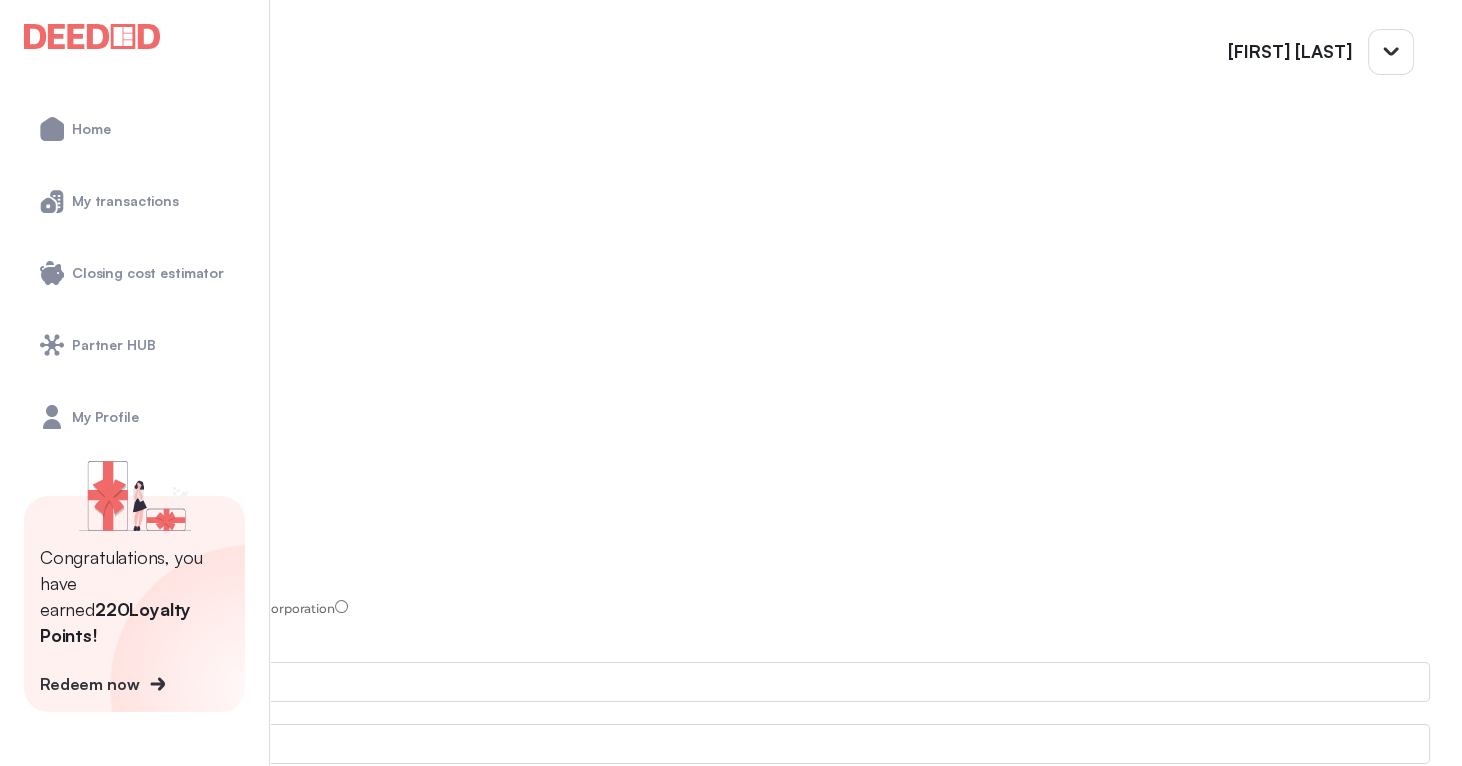 click at bounding box center [8, 8] 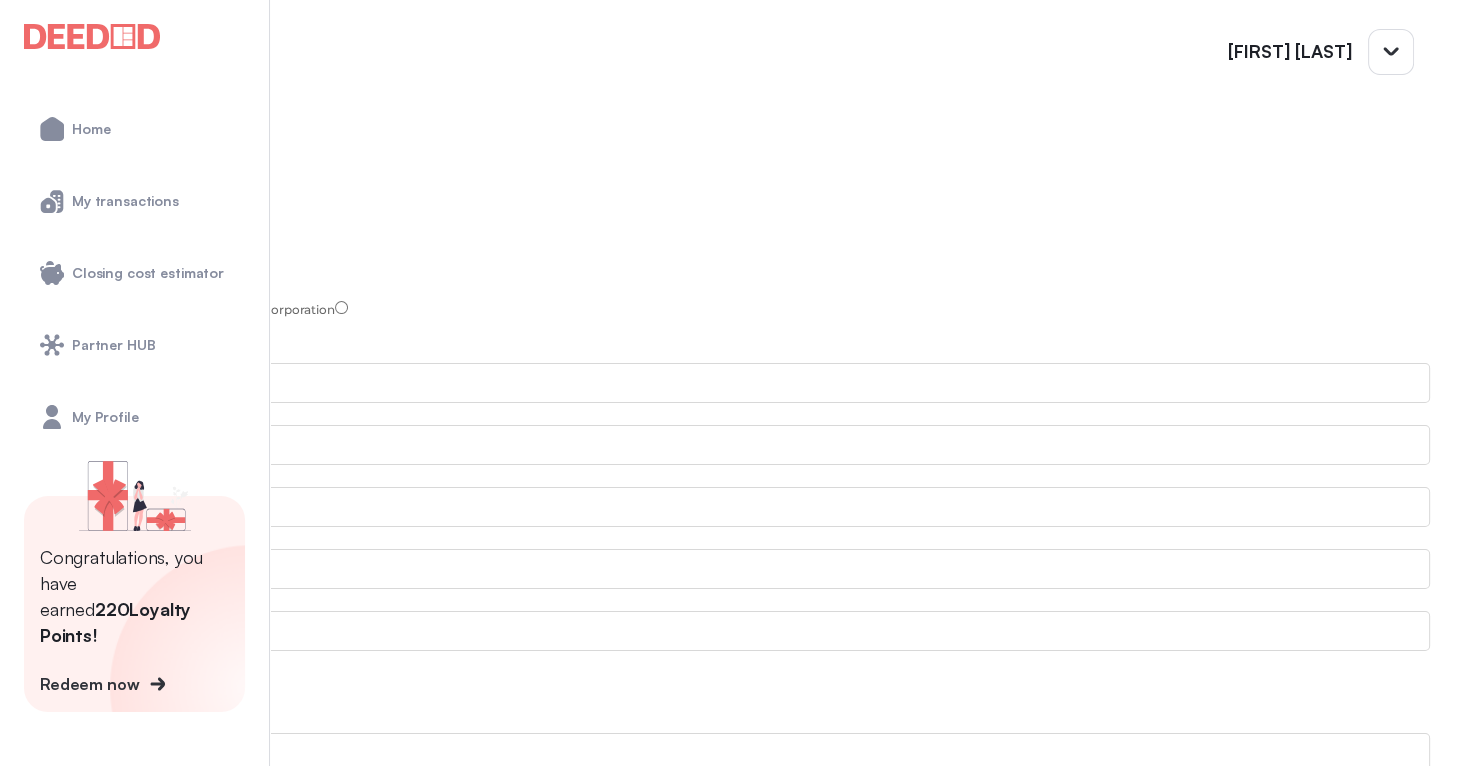 scroll, scrollTop: 300, scrollLeft: 0, axis: vertical 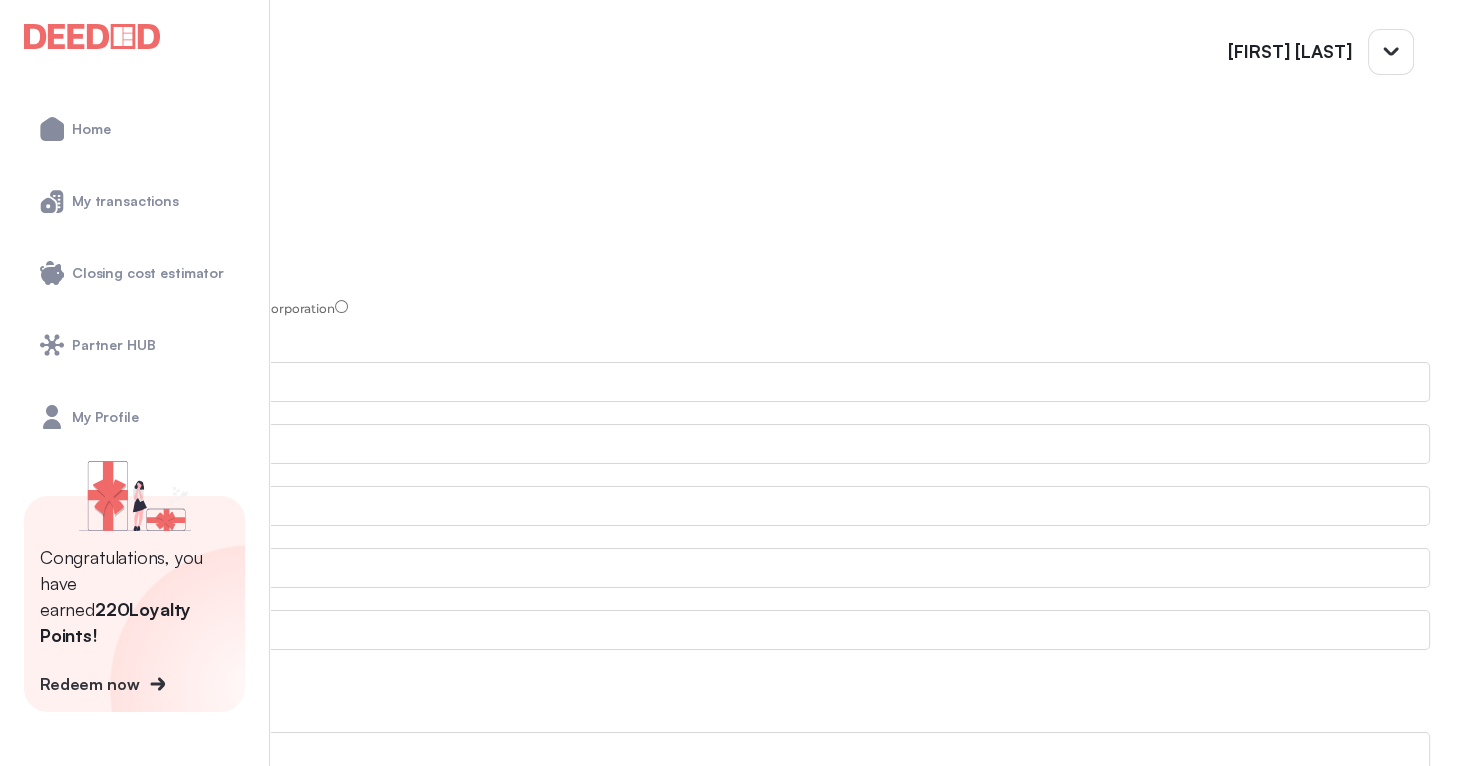 click at bounding box center (32, 308) 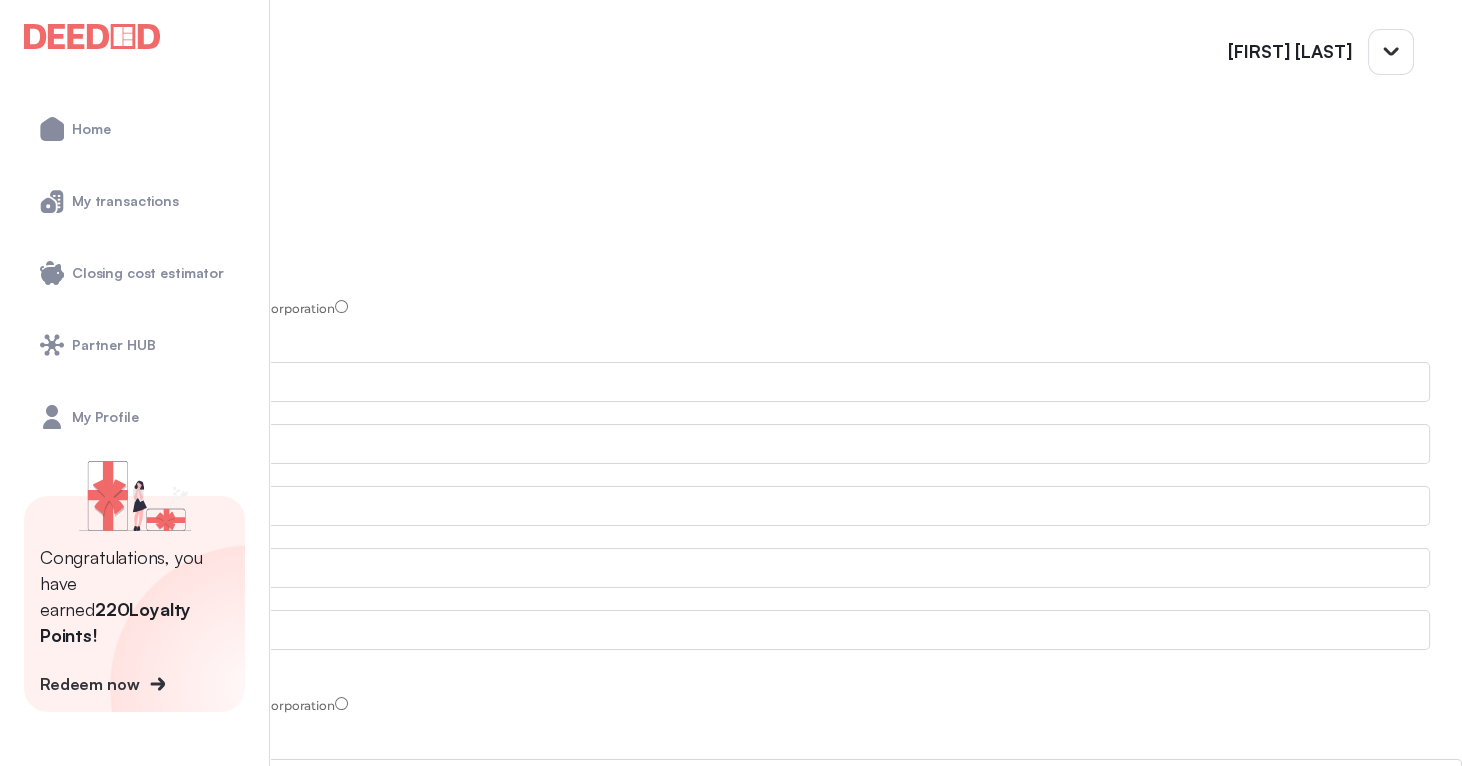 click at bounding box center (32, 705) 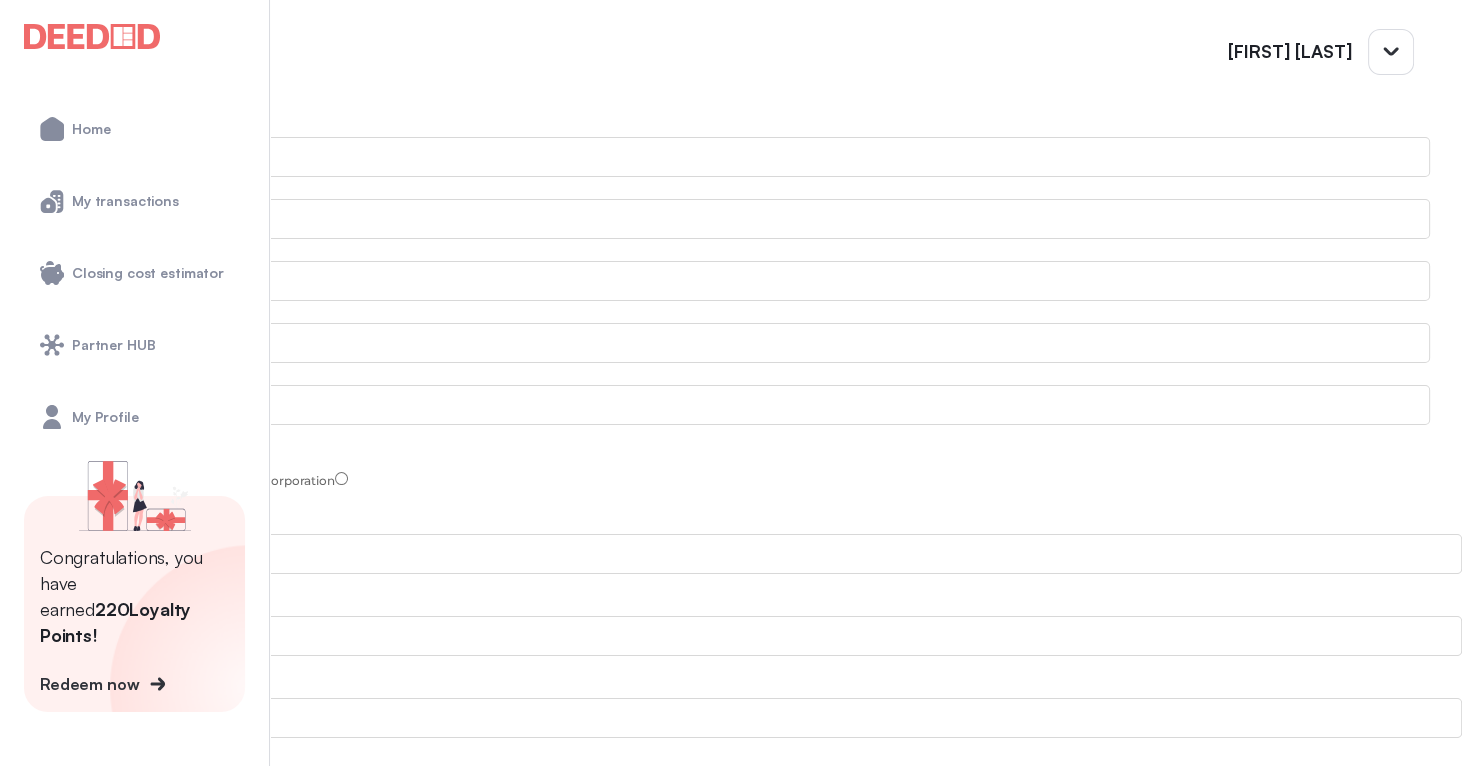 scroll, scrollTop: 600, scrollLeft: 0, axis: vertical 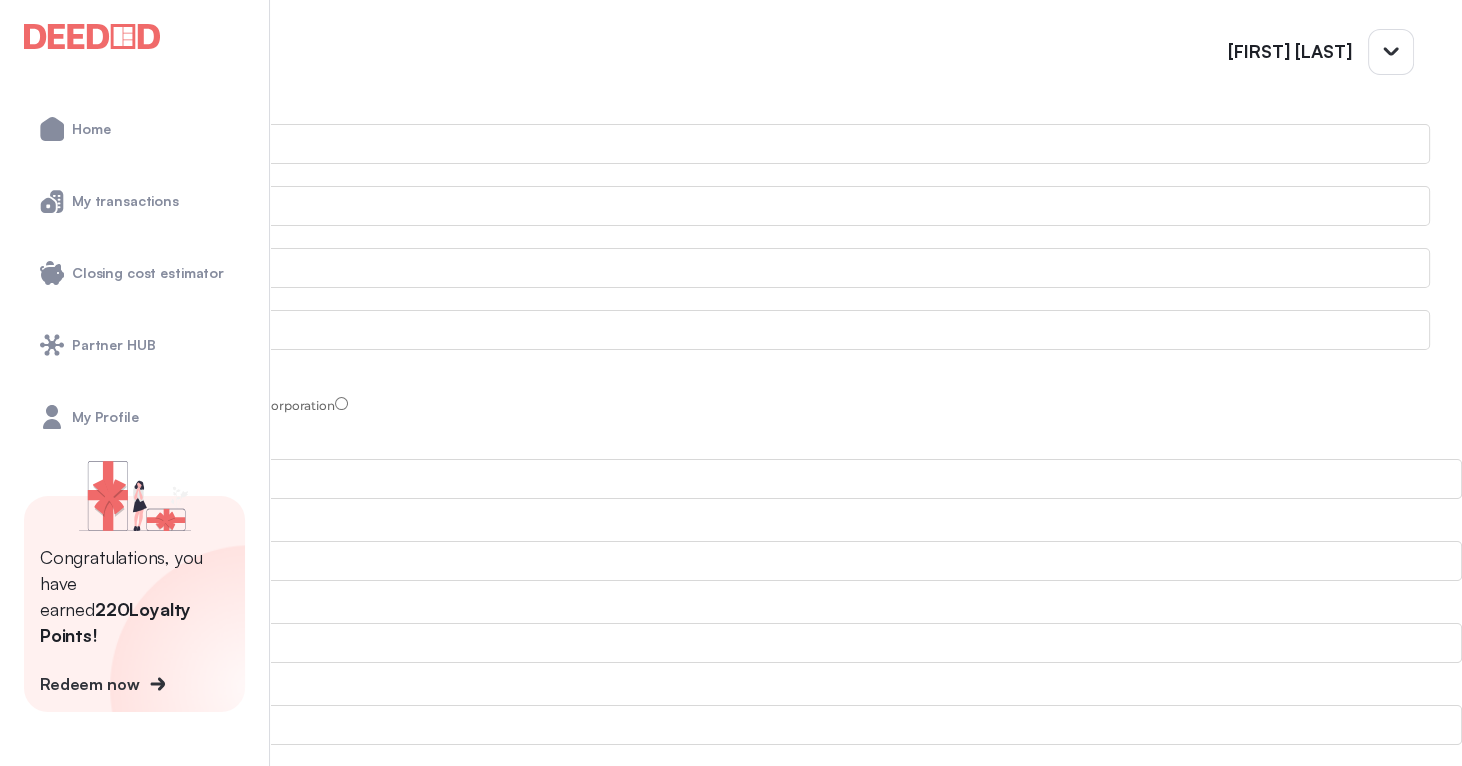 click on "First Name" at bounding box center (731, 479) 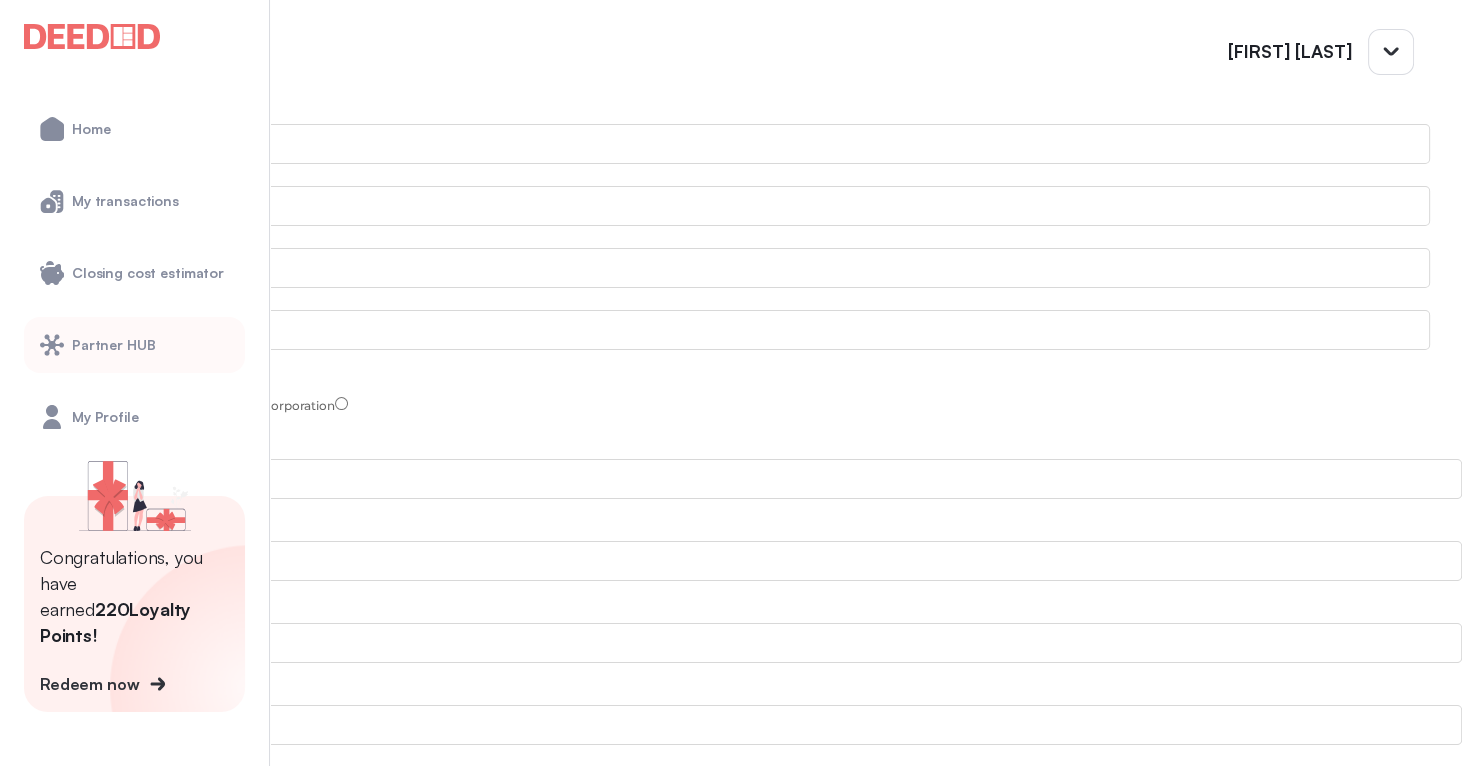 type on "******" 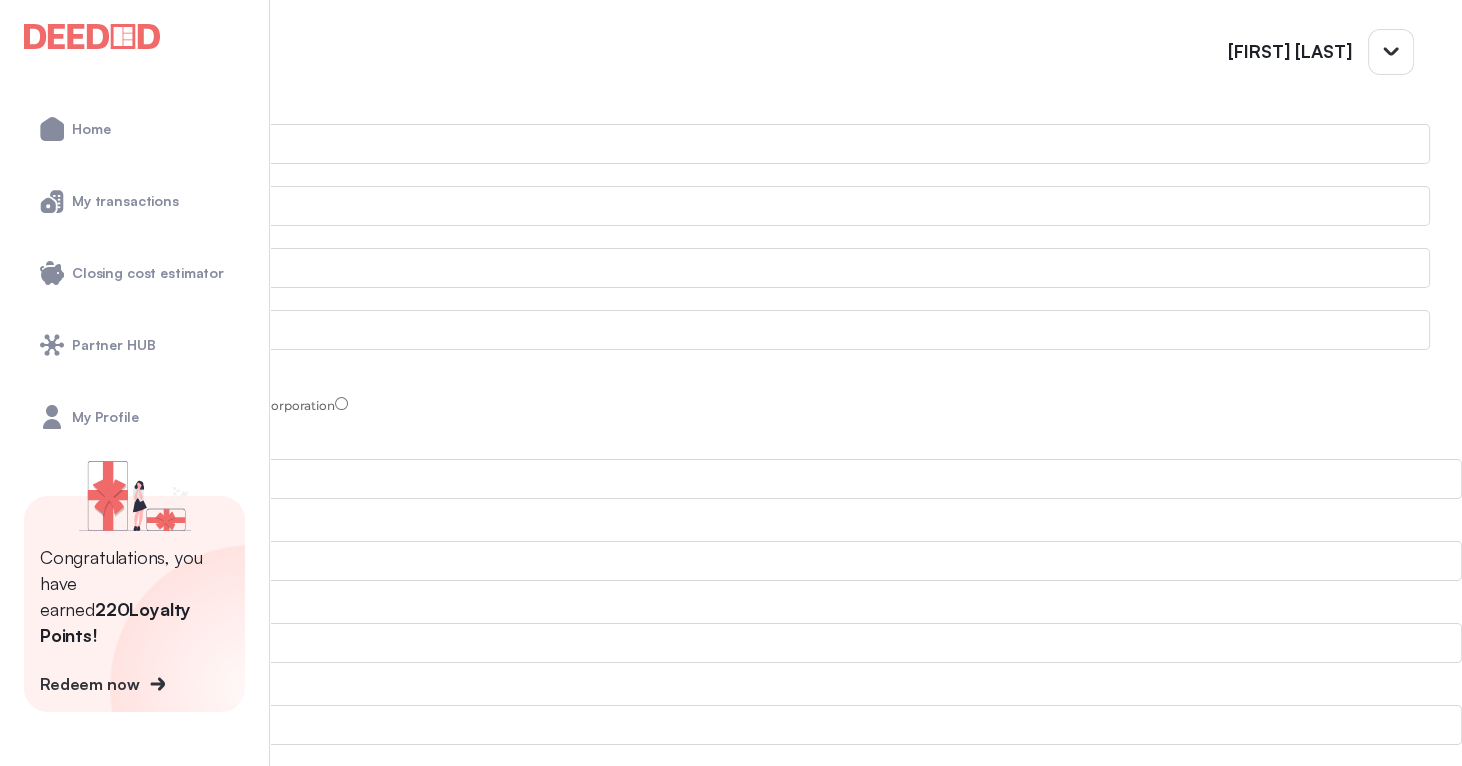 click on "Client's Primary Email" at bounding box center [731, 725] 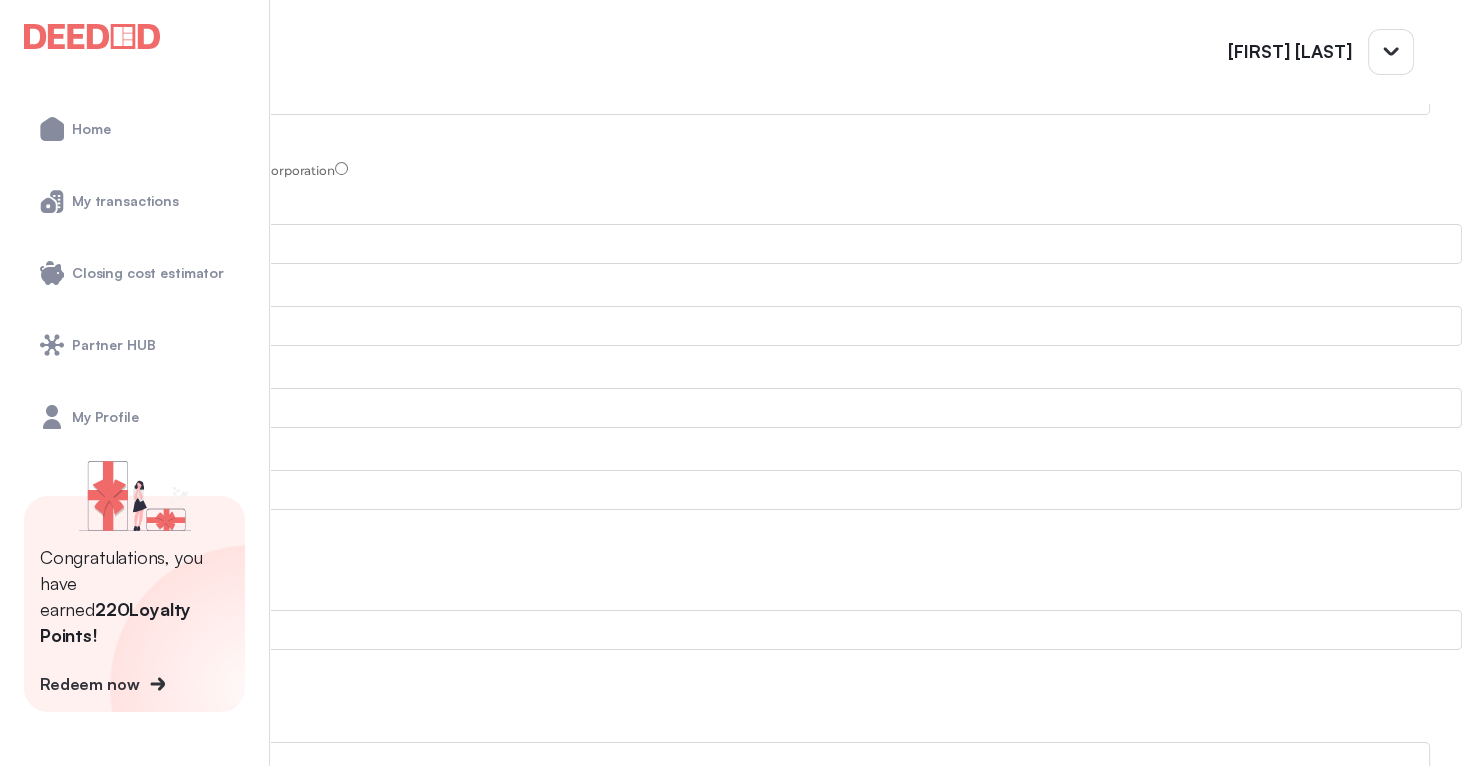 scroll, scrollTop: 900, scrollLeft: 0, axis: vertical 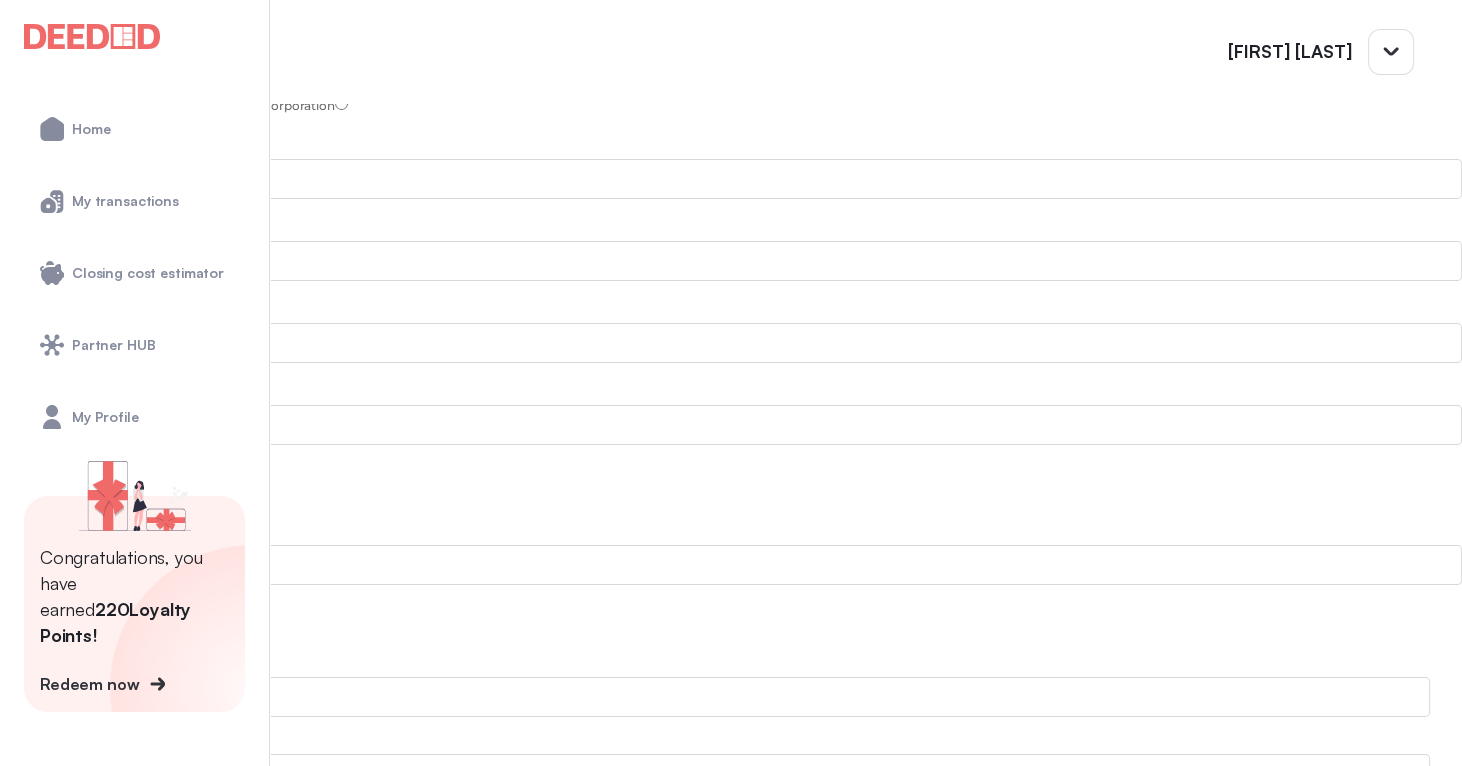 type on "**********" 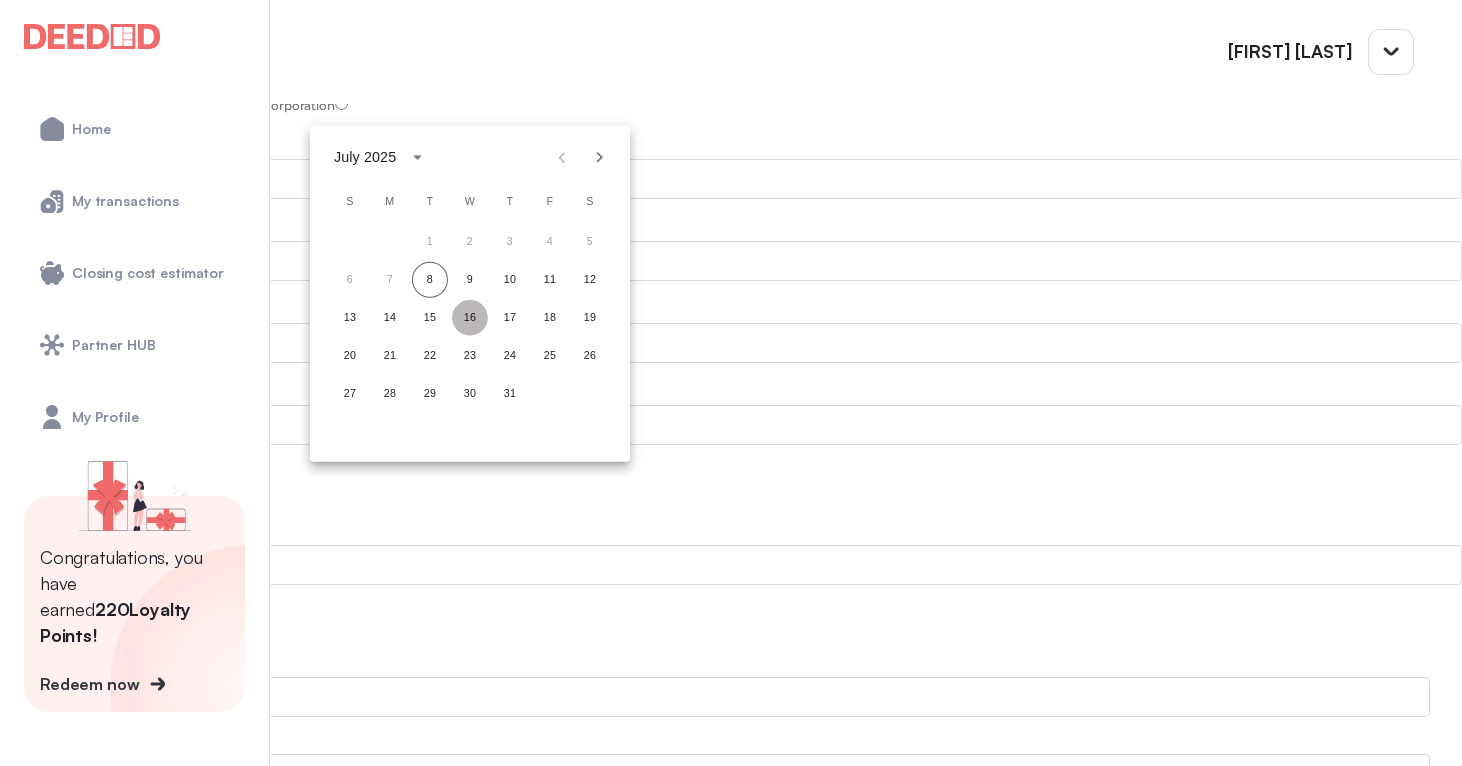 click on "16" at bounding box center [470, 241] 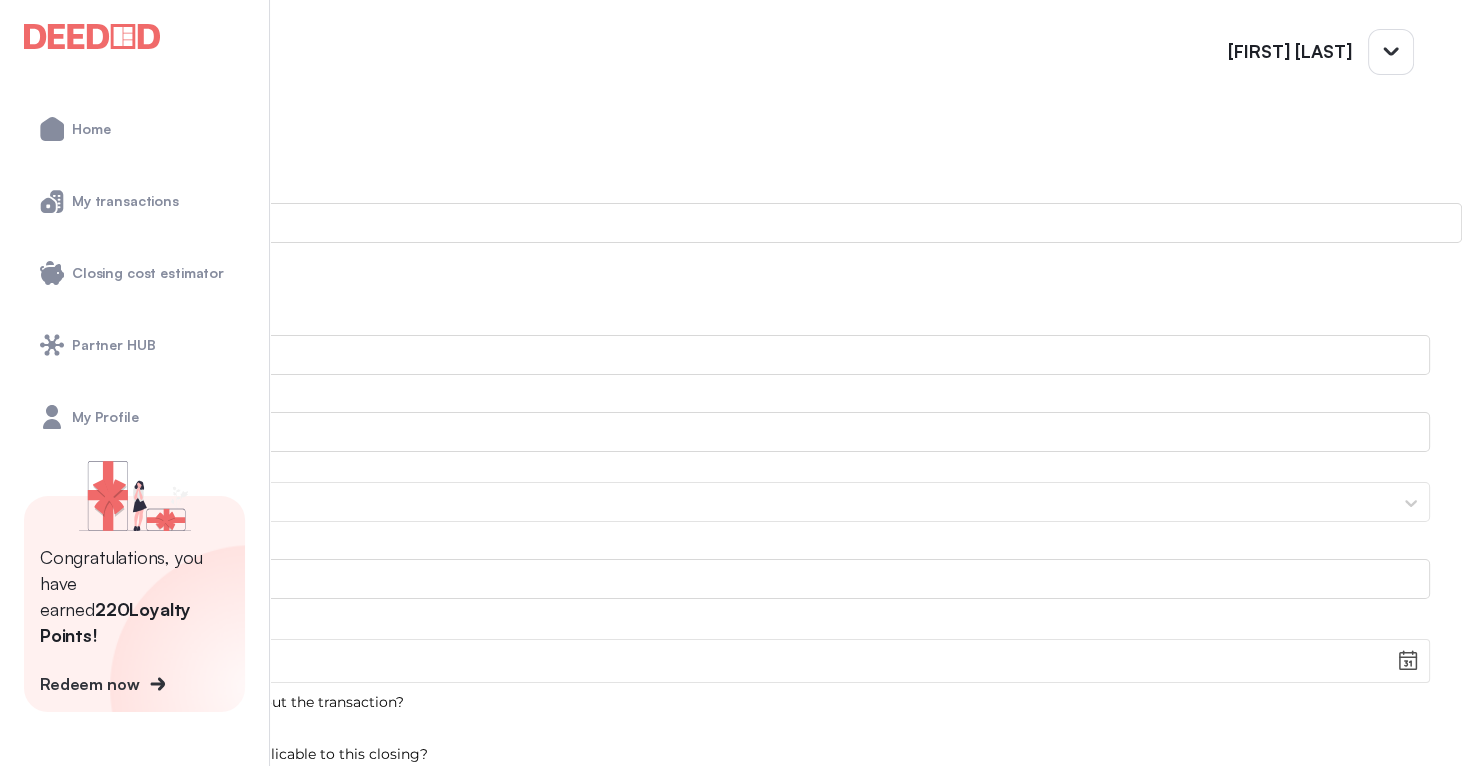scroll, scrollTop: 1300, scrollLeft: 0, axis: vertical 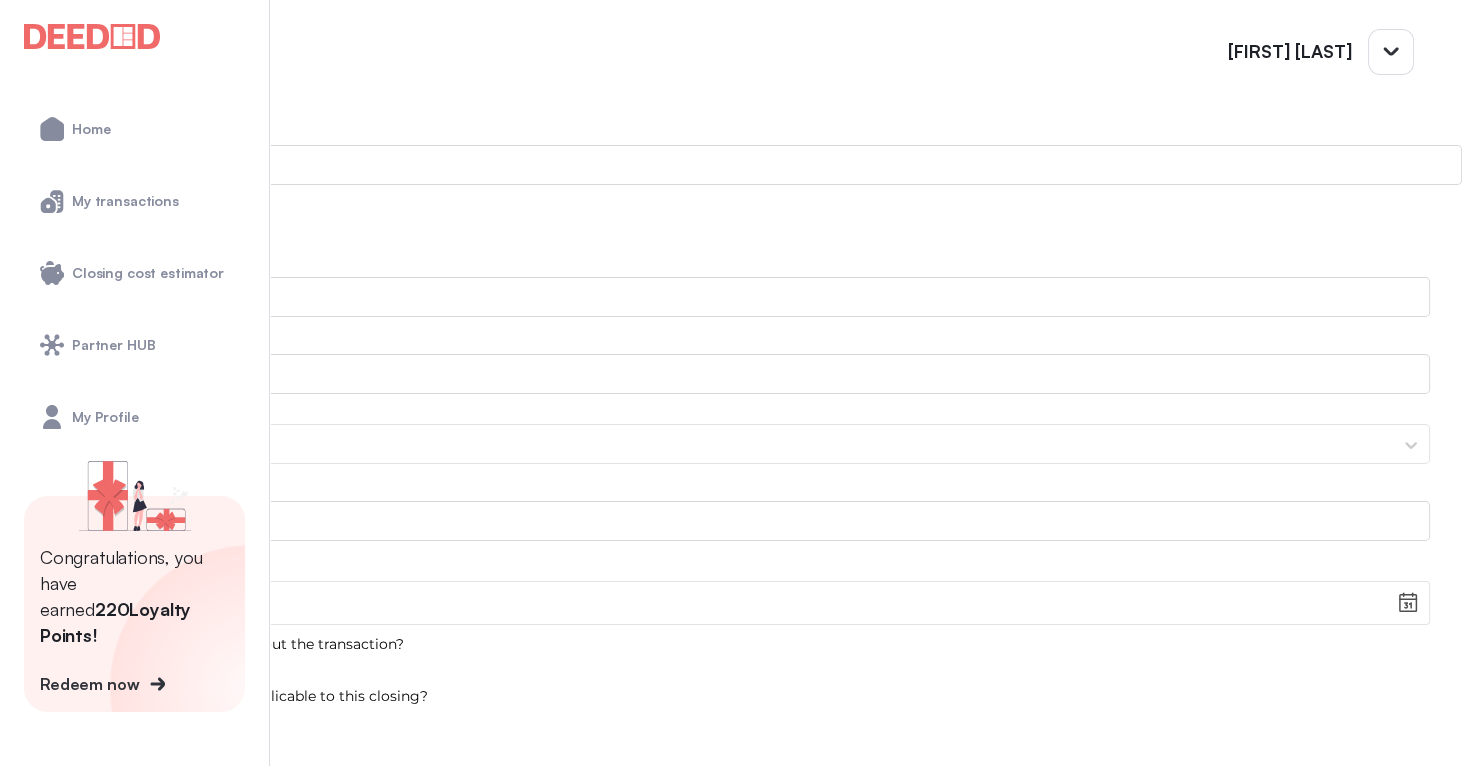 click at bounding box center [75, 668] 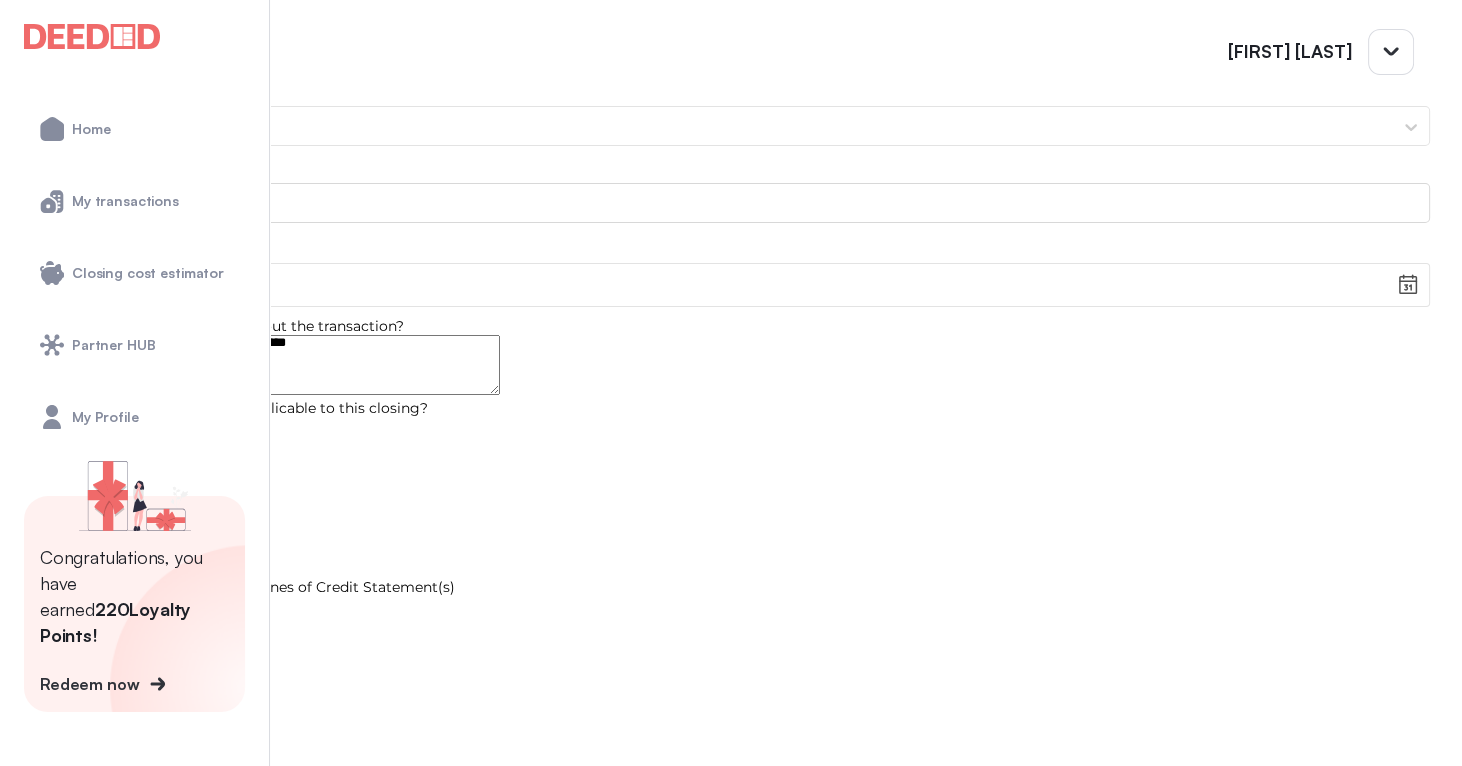 scroll, scrollTop: 1700, scrollLeft: 0, axis: vertical 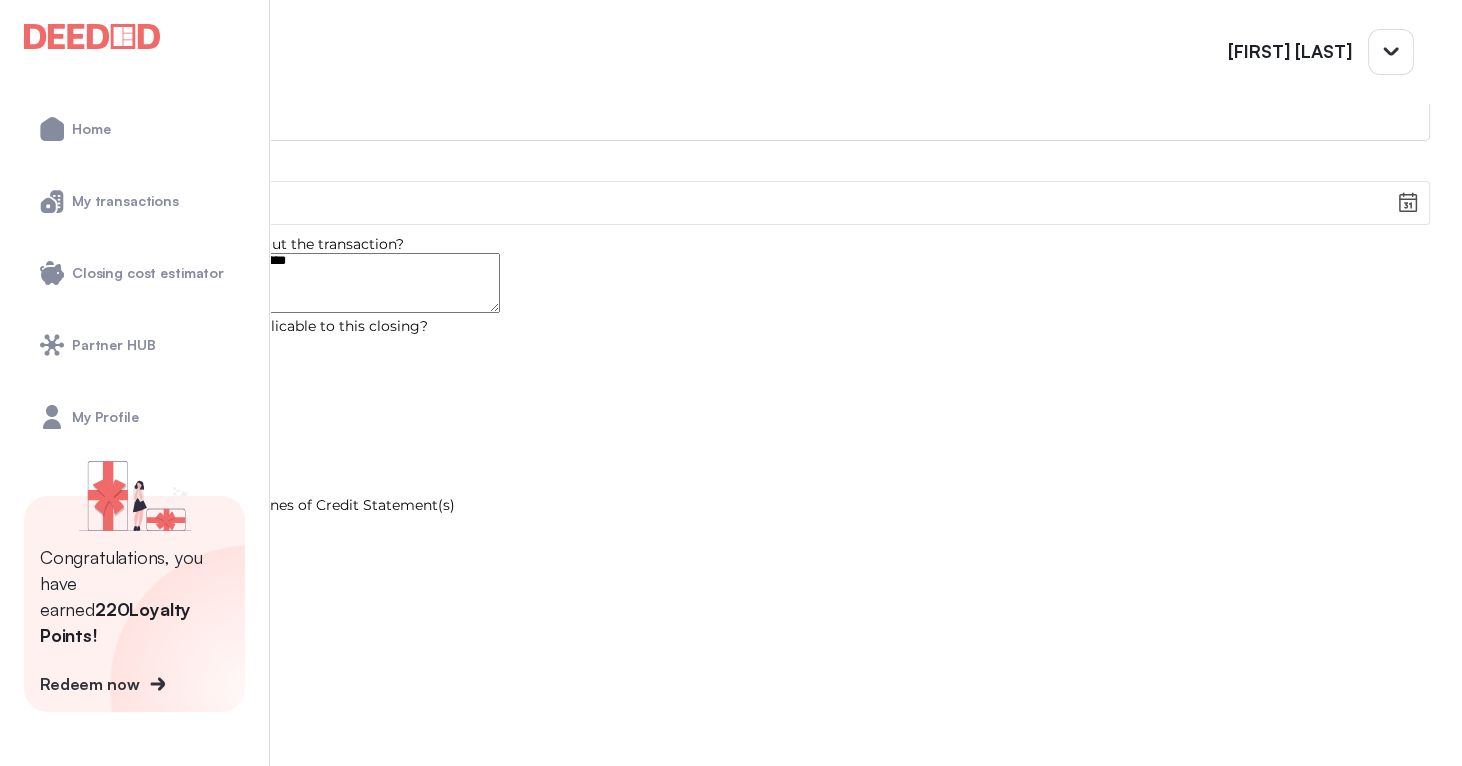 type on "**********" 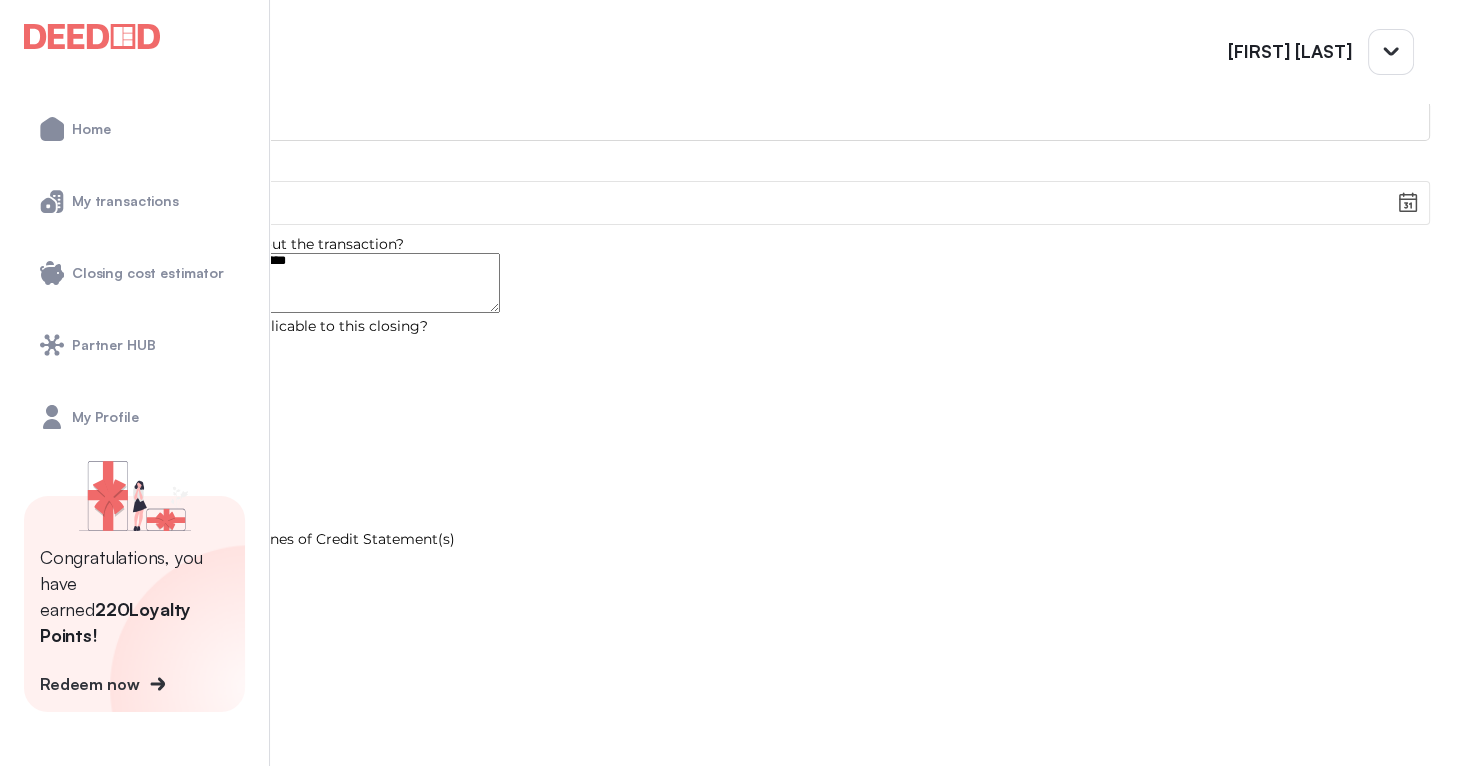 click on "Upload file" at bounding box center [715, 624] 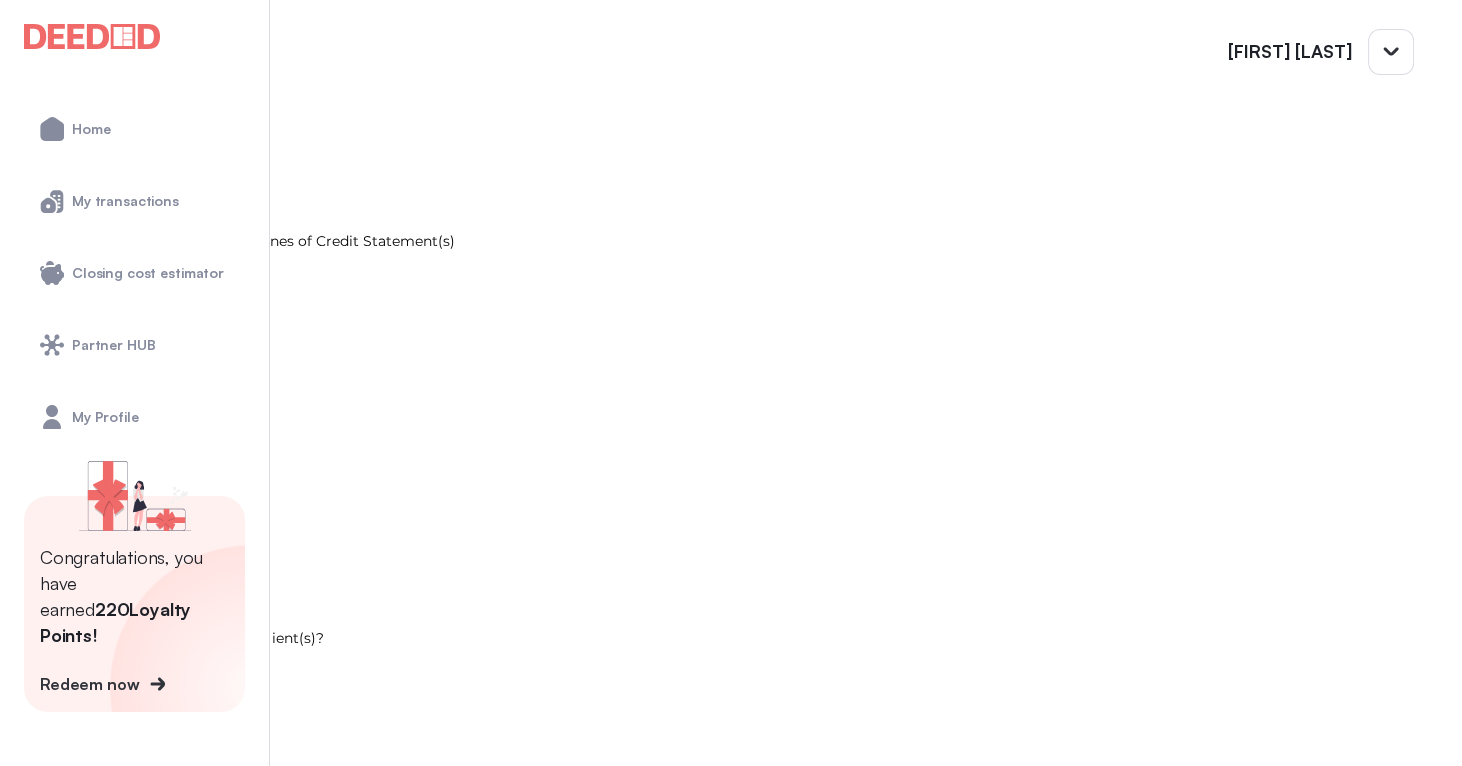 scroll, scrollTop: 2000, scrollLeft: 0, axis: vertical 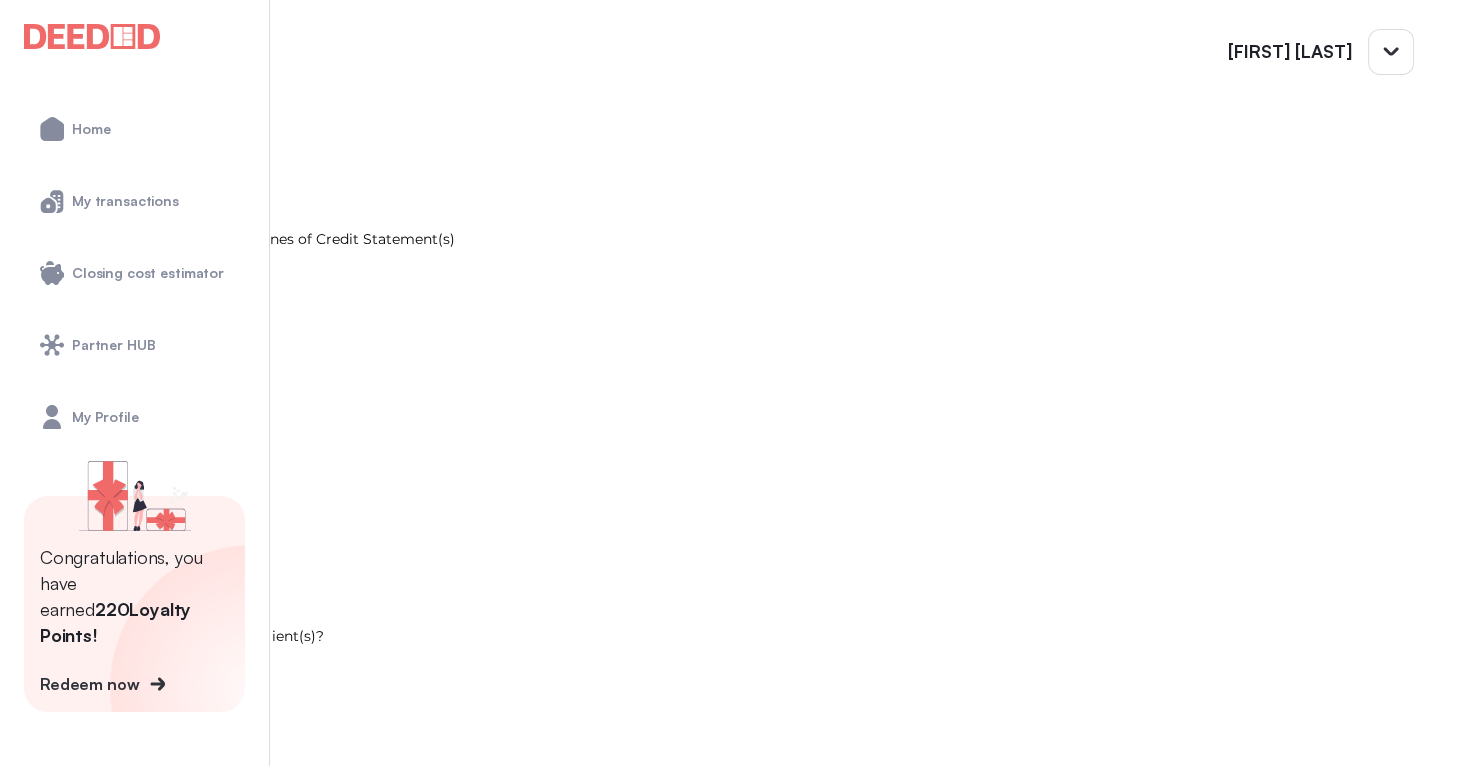 type on "**********" 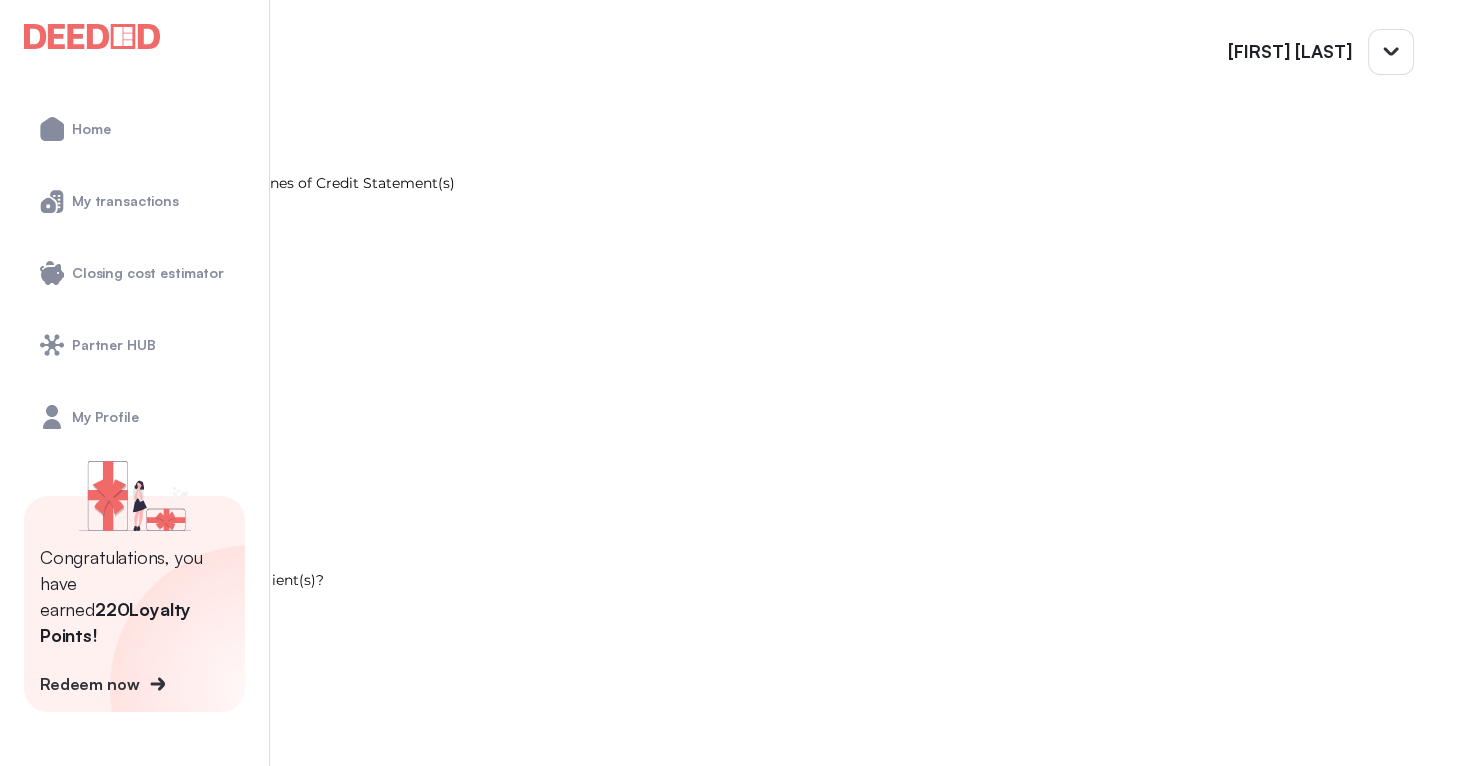 scroll, scrollTop: 2191, scrollLeft: 0, axis: vertical 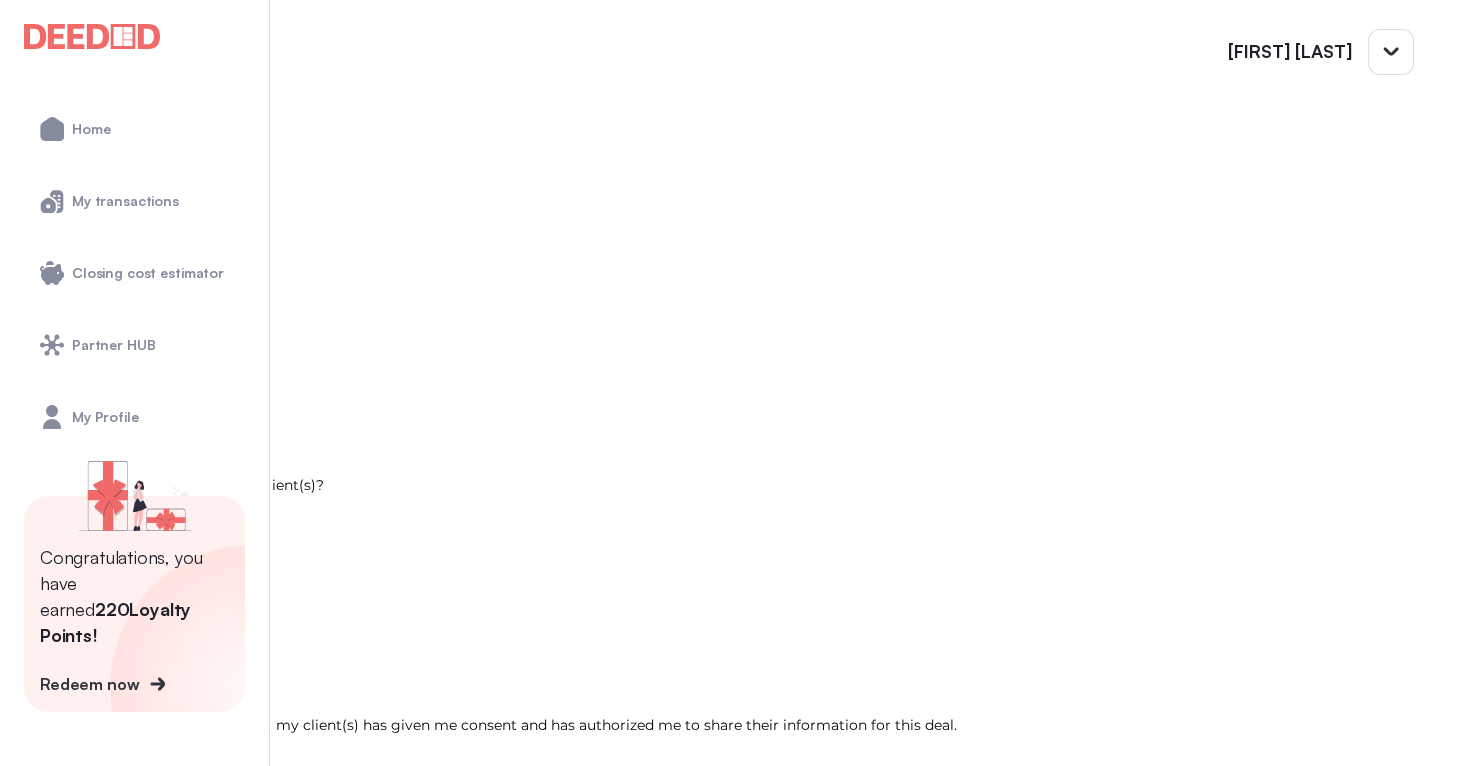 click on "submit" at bounding box center (70, 750) 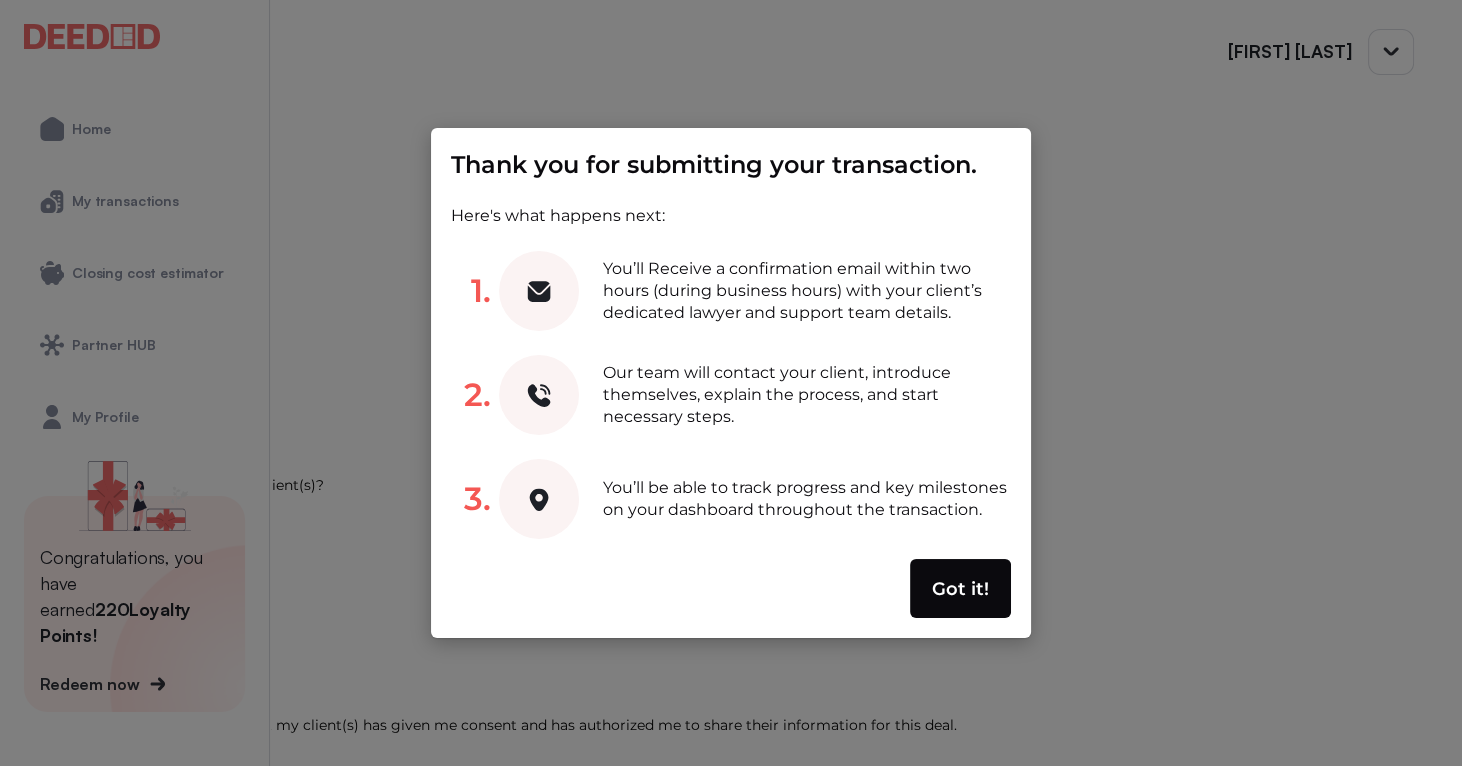 scroll, scrollTop: 1565, scrollLeft: 0, axis: vertical 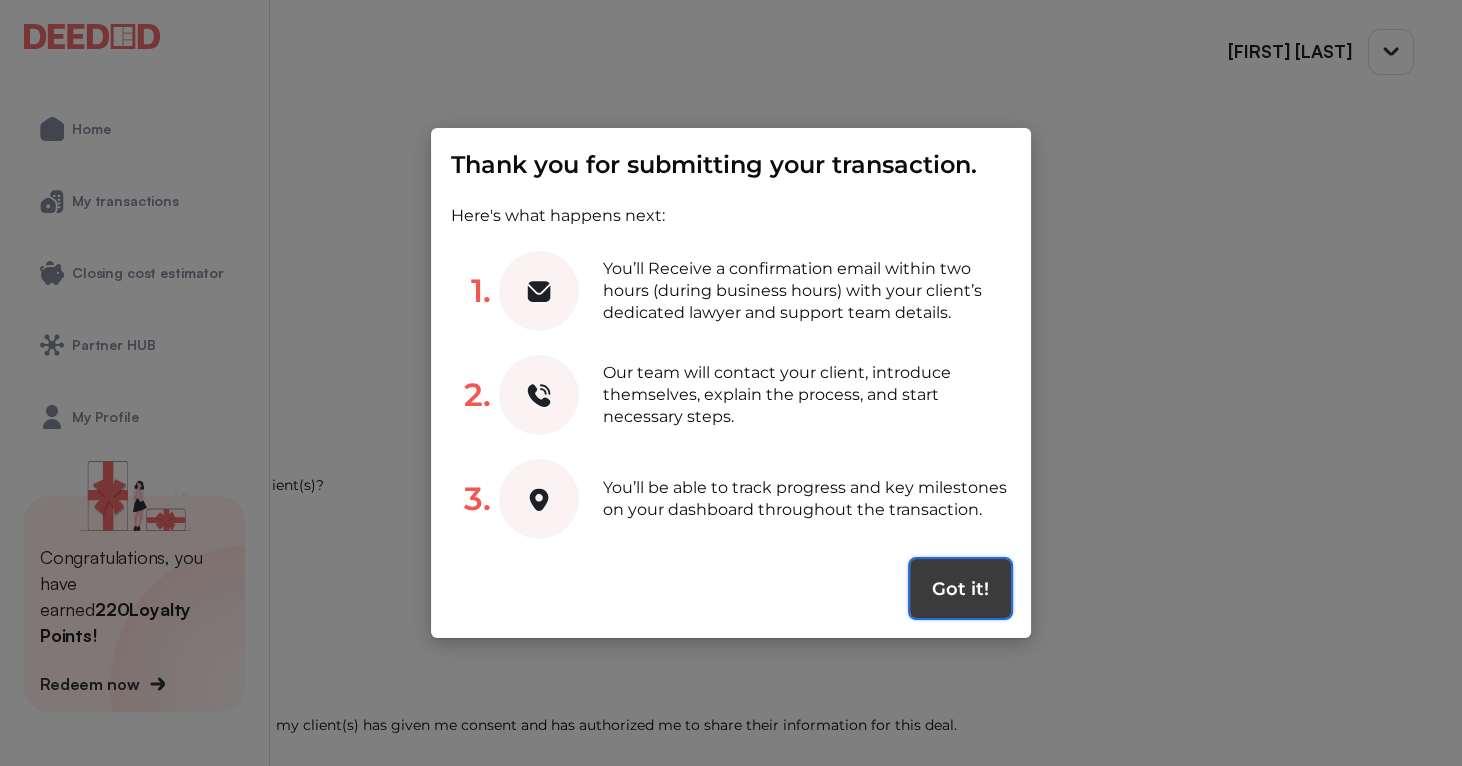 click on "Got it!" at bounding box center [960, 589] 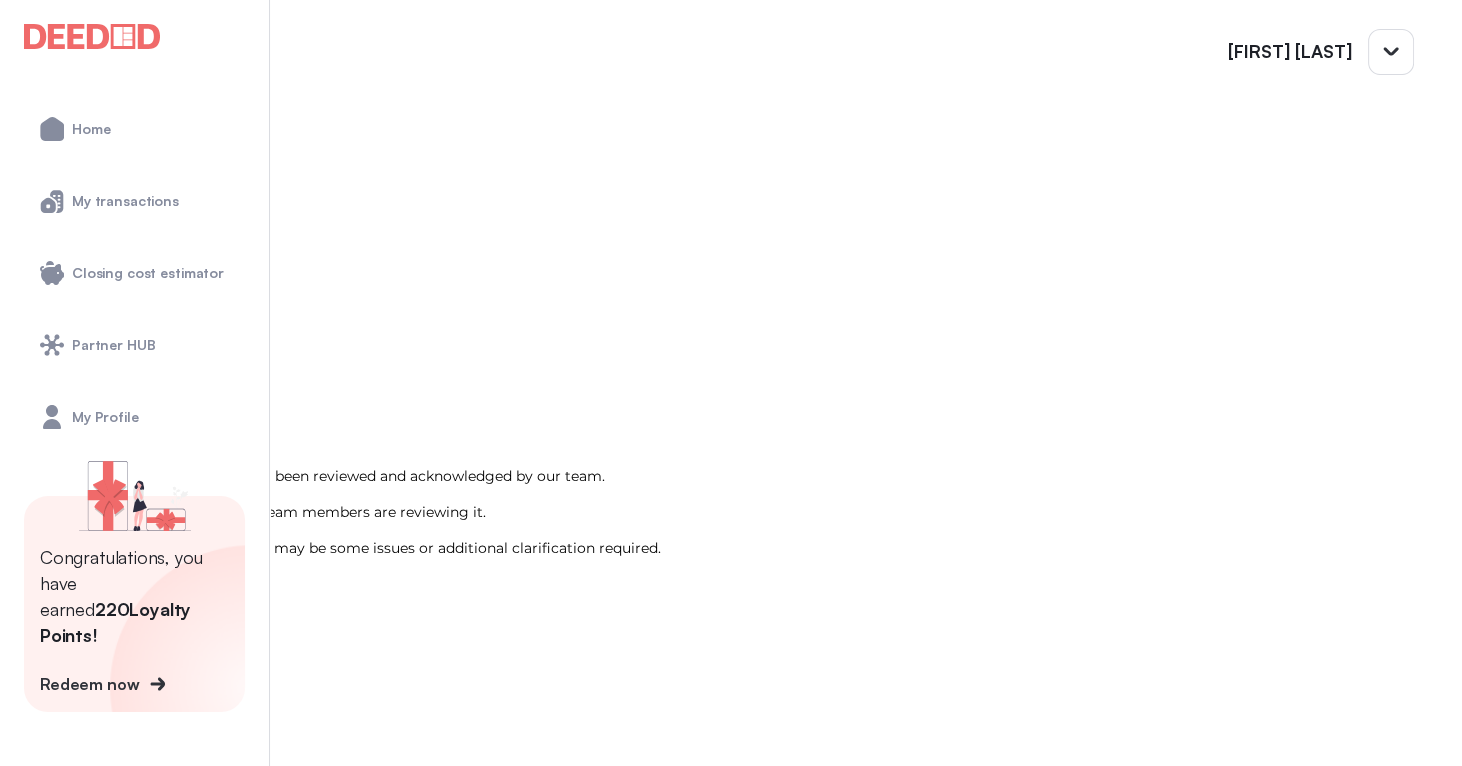 scroll, scrollTop: 641, scrollLeft: 0, axis: vertical 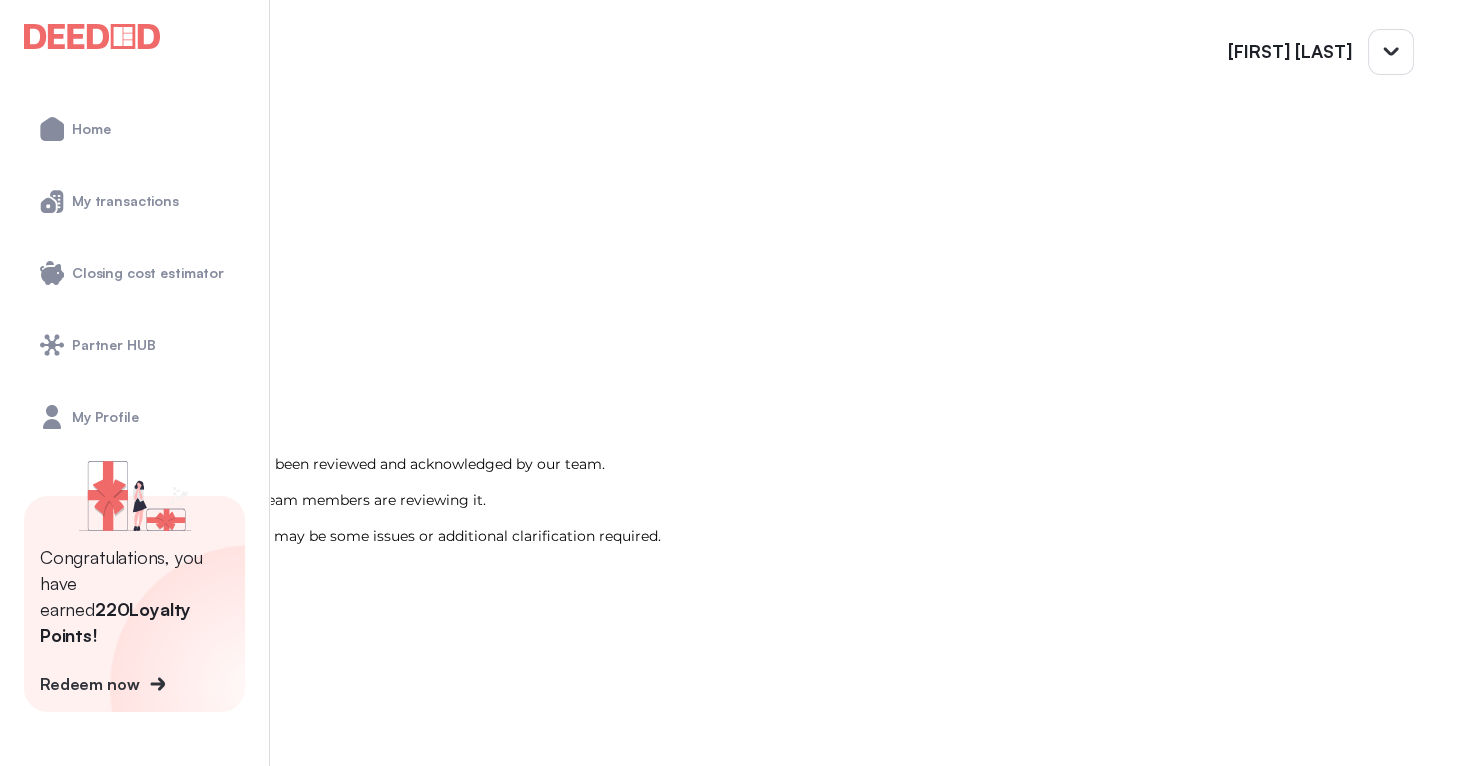click on "upload new document" at bounding box center [77, 868] 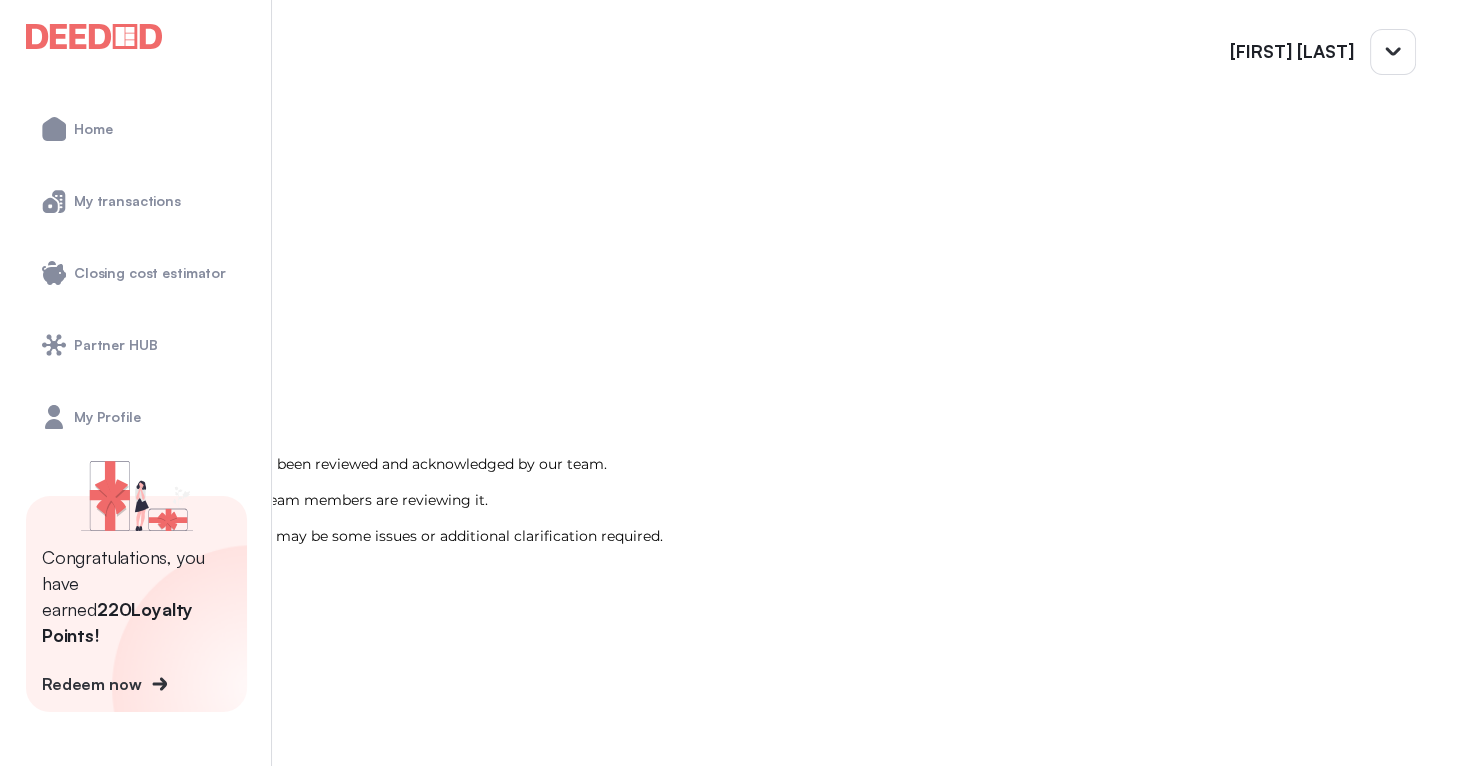 scroll, scrollTop: 0, scrollLeft: 0, axis: both 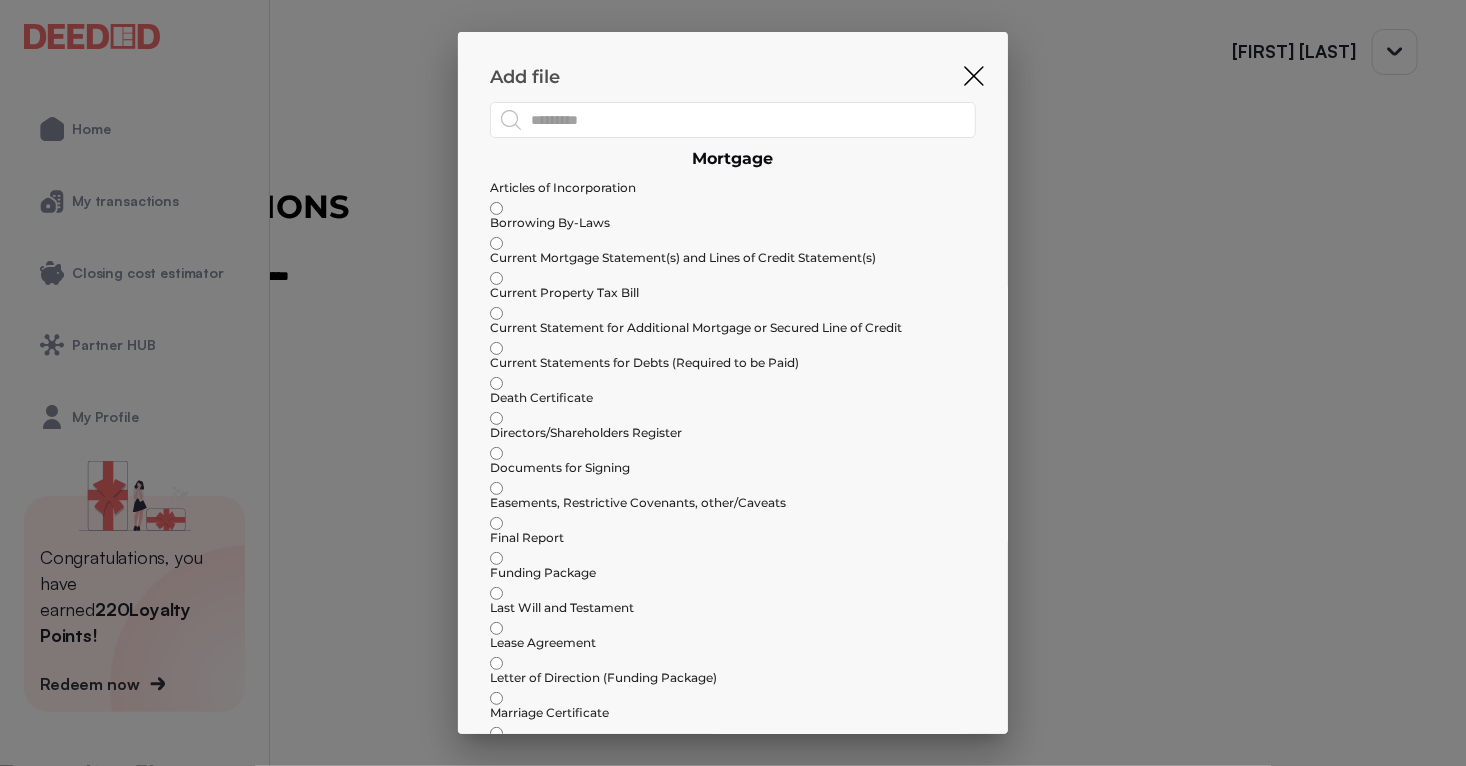 click at bounding box center [717, 215] 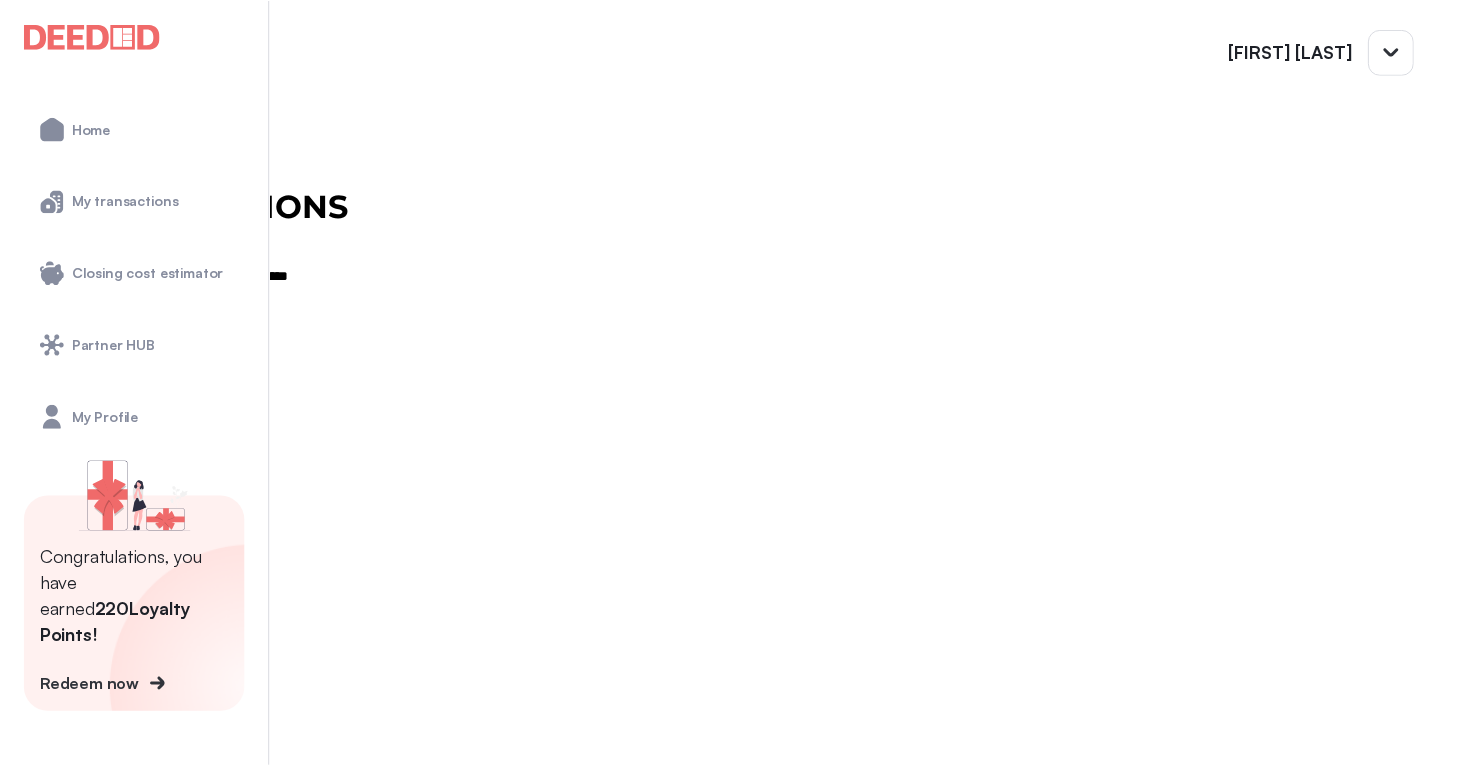scroll, scrollTop: 761, scrollLeft: 0, axis: vertical 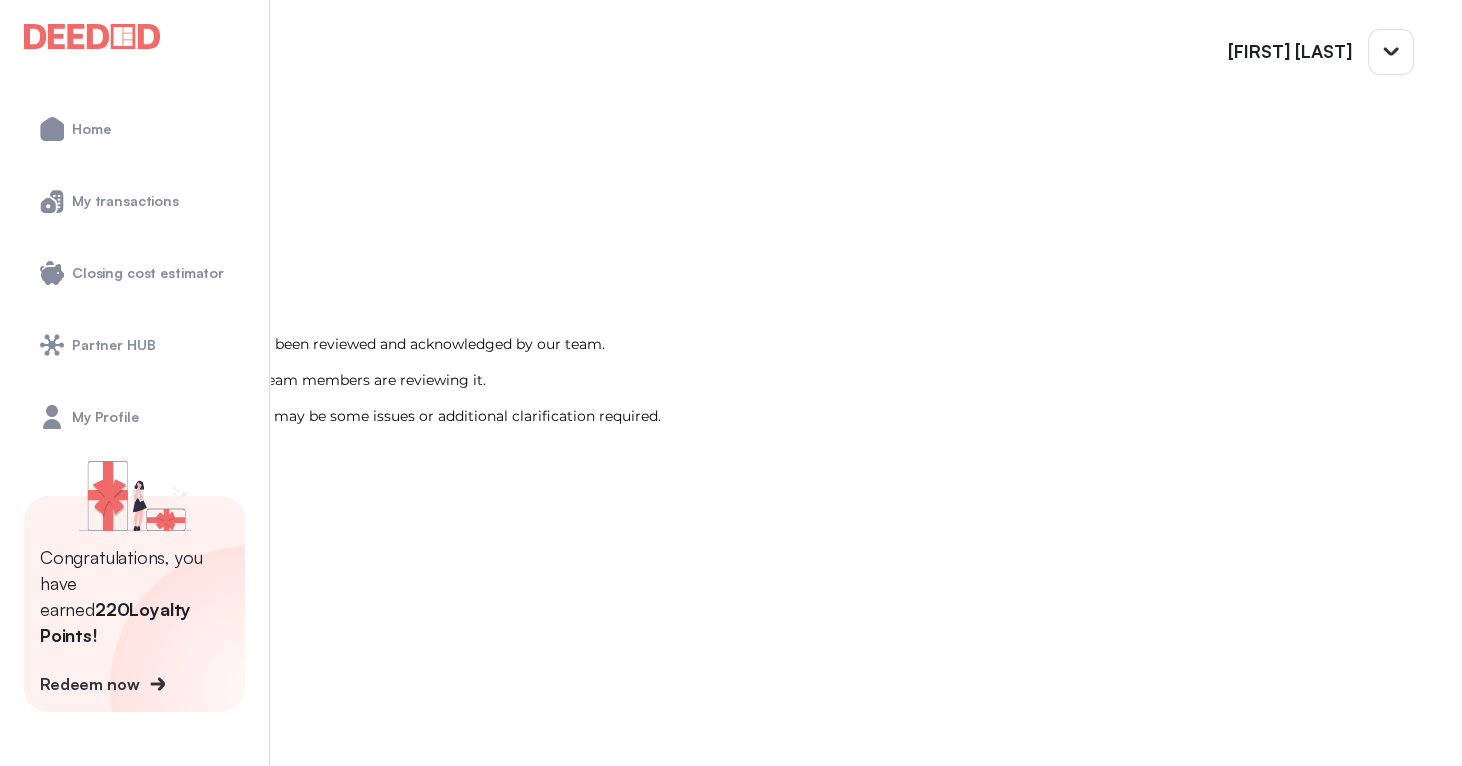click on "upload new document" at bounding box center [77, 812] 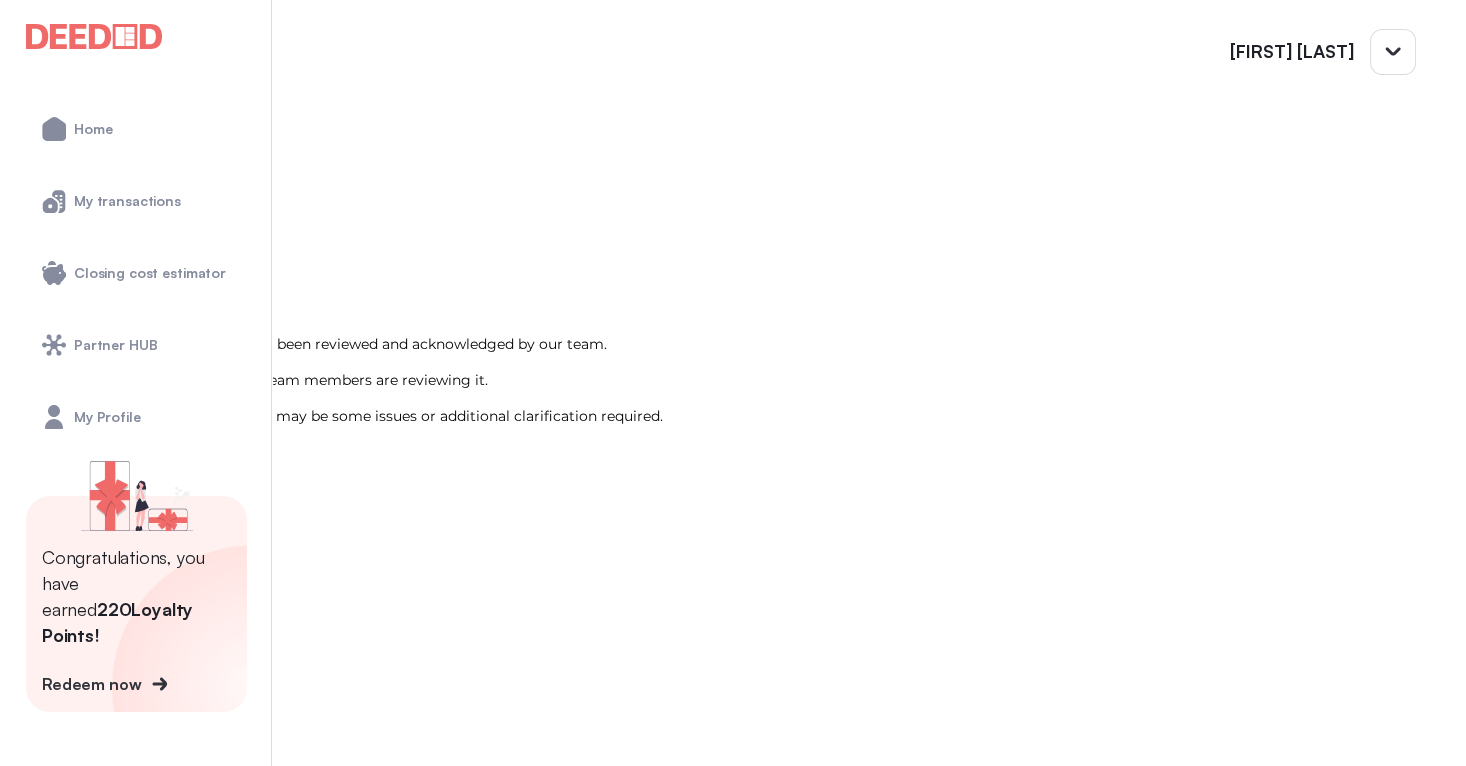 scroll, scrollTop: 0, scrollLeft: 0, axis: both 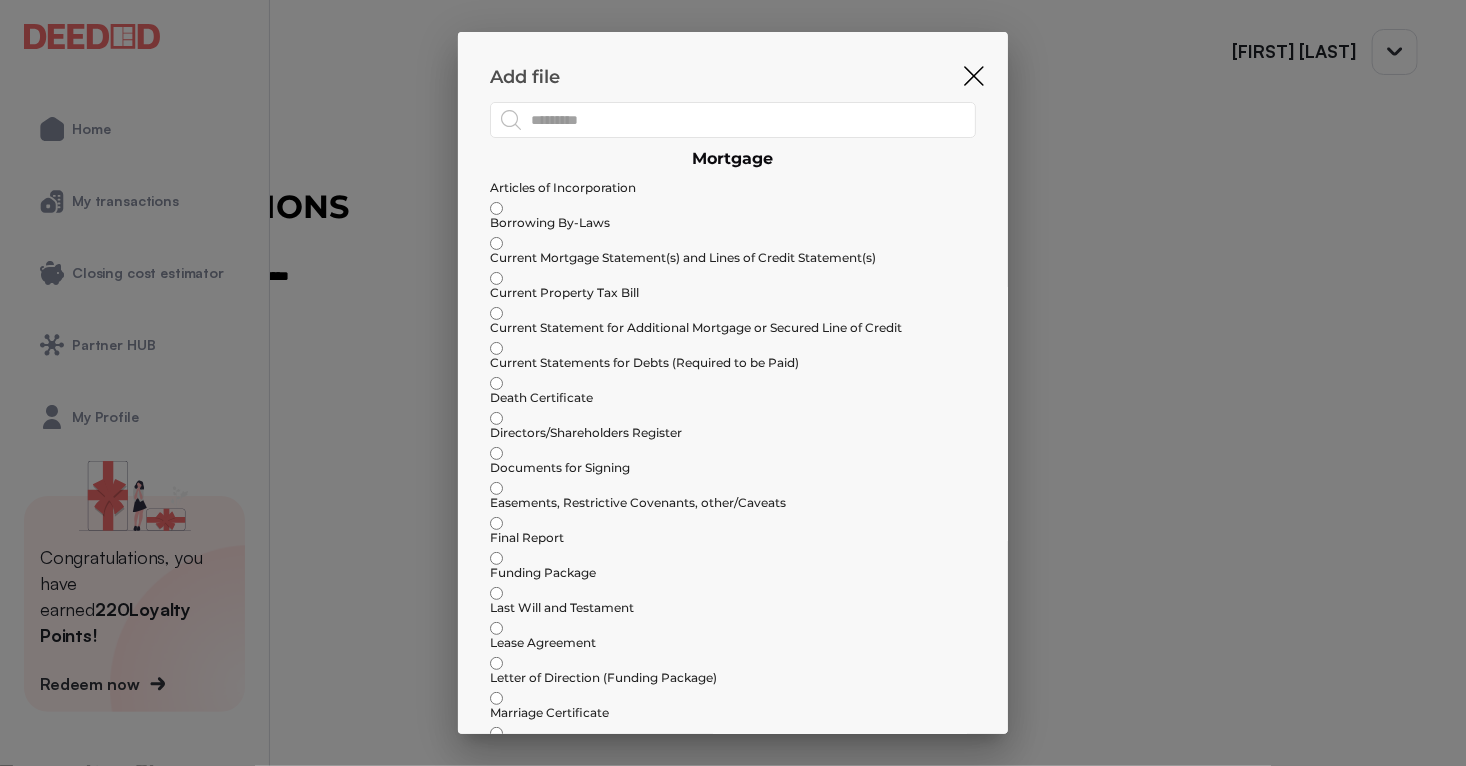 click at bounding box center [717, 215] 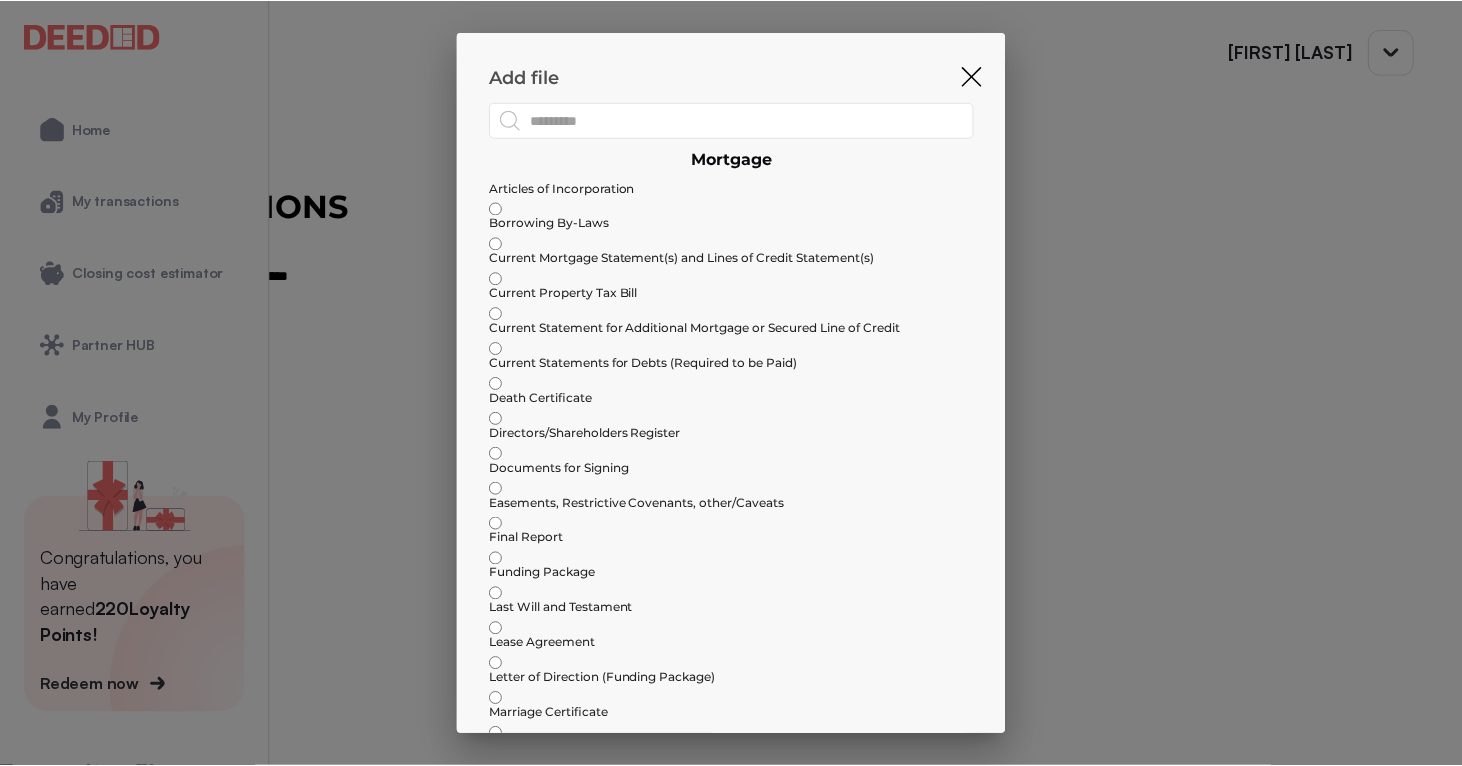 scroll, scrollTop: 761, scrollLeft: 0, axis: vertical 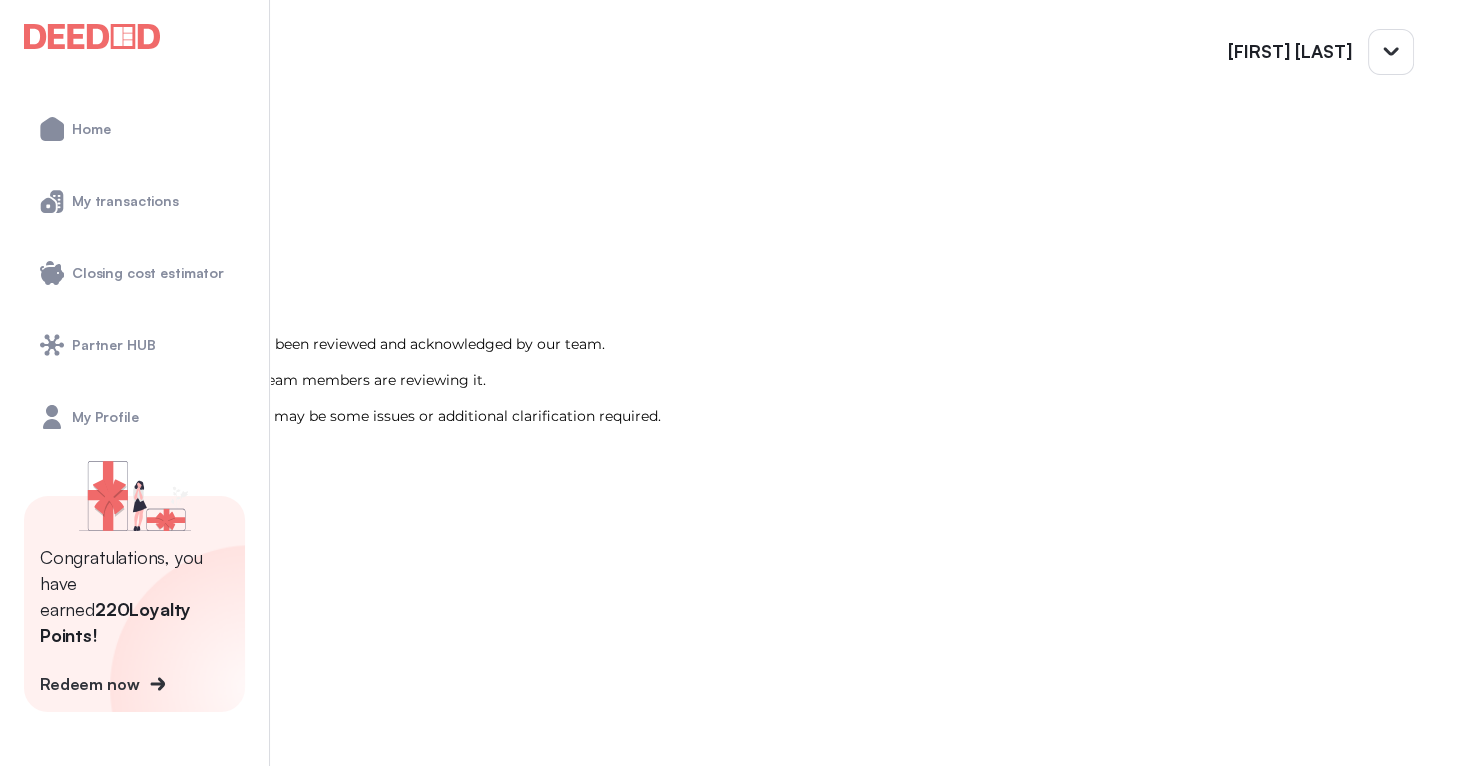 click on "upload new document" at bounding box center [77, 876] 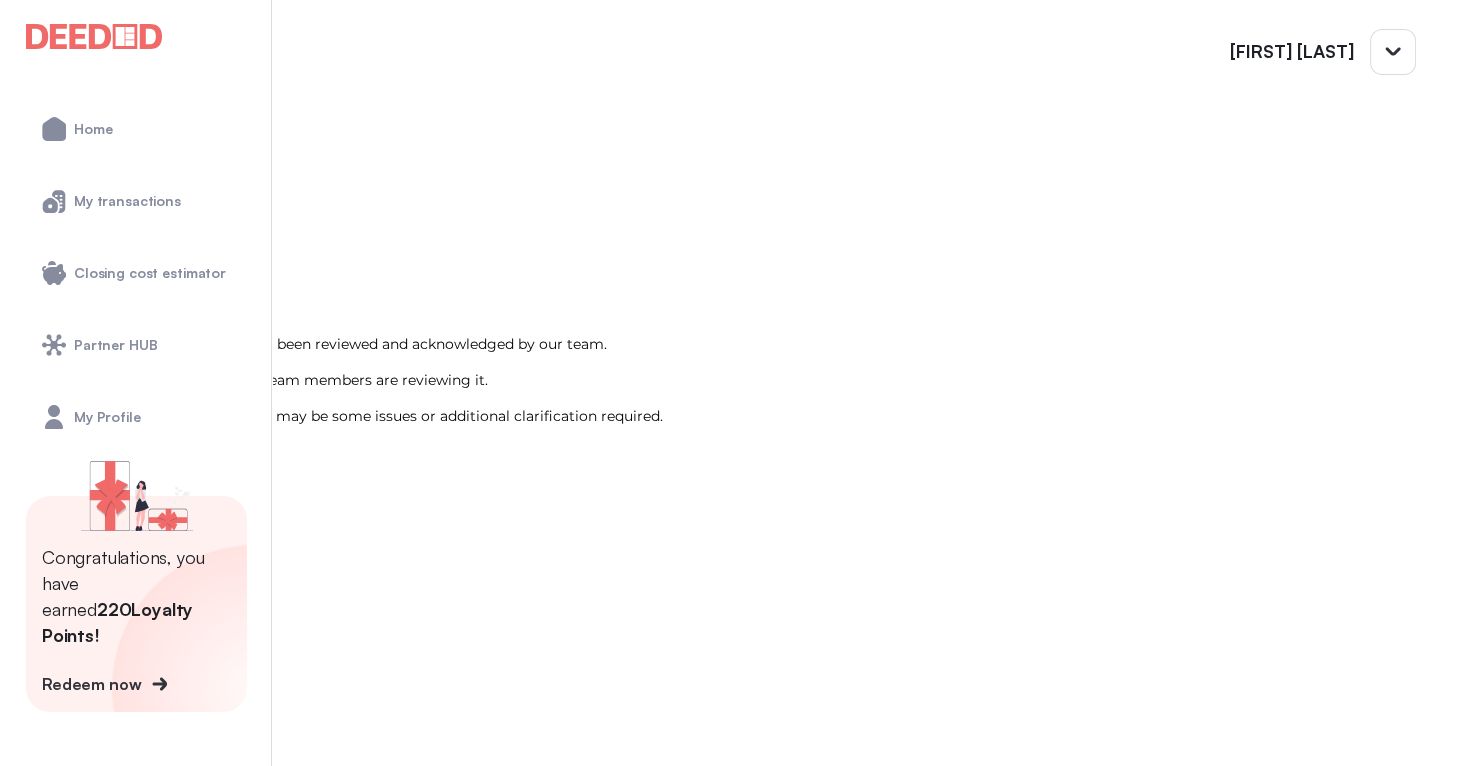scroll, scrollTop: 0, scrollLeft: 0, axis: both 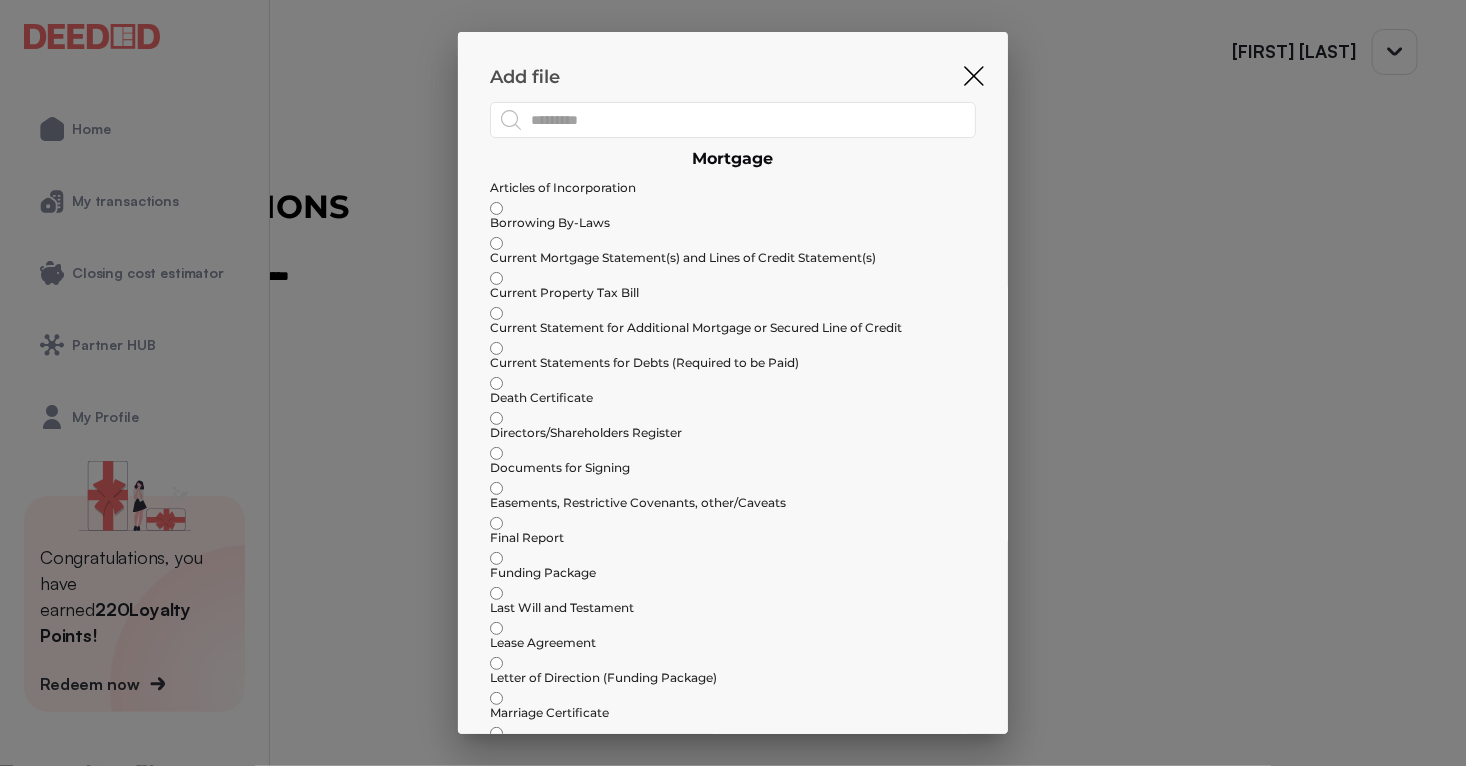 click at bounding box center [717, 215] 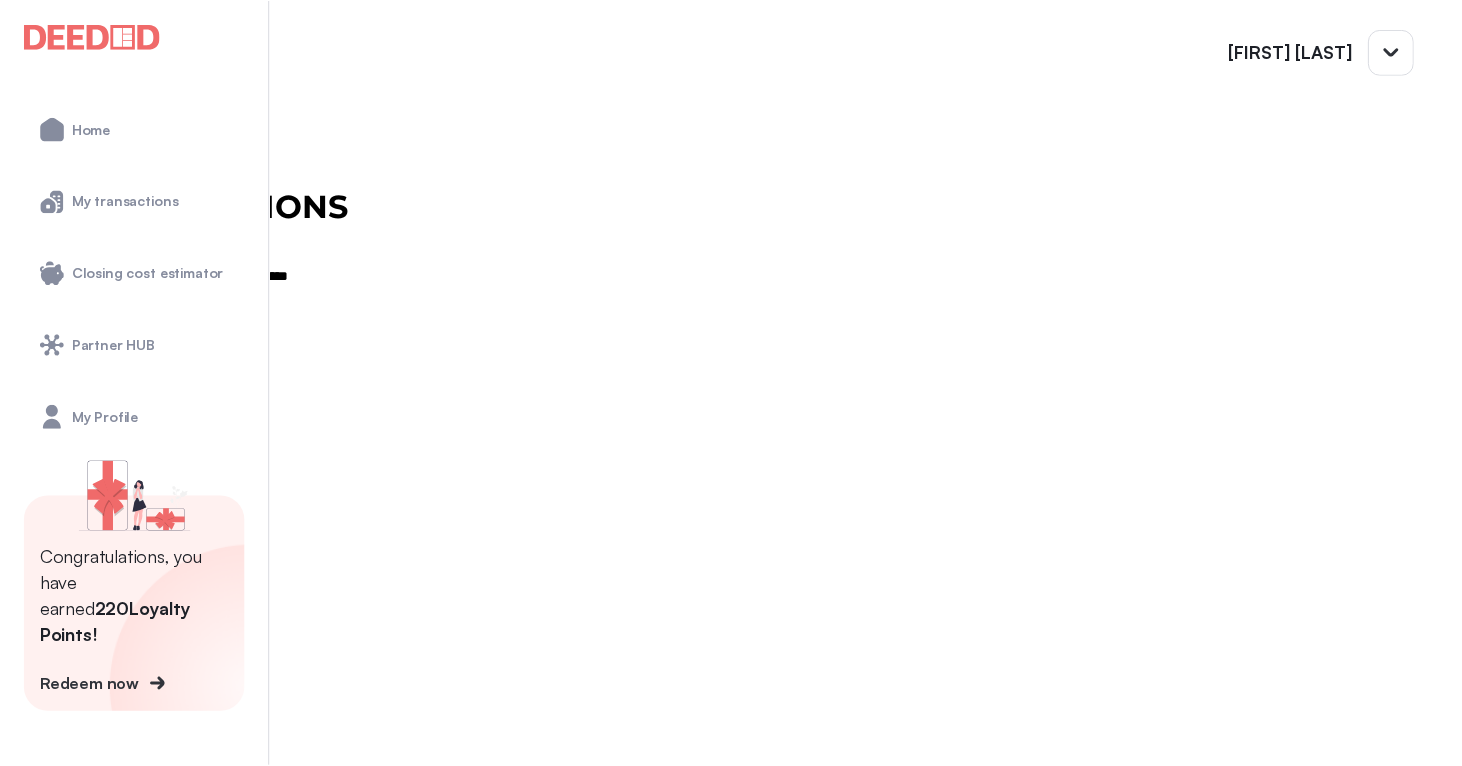 scroll, scrollTop: 761, scrollLeft: 0, axis: vertical 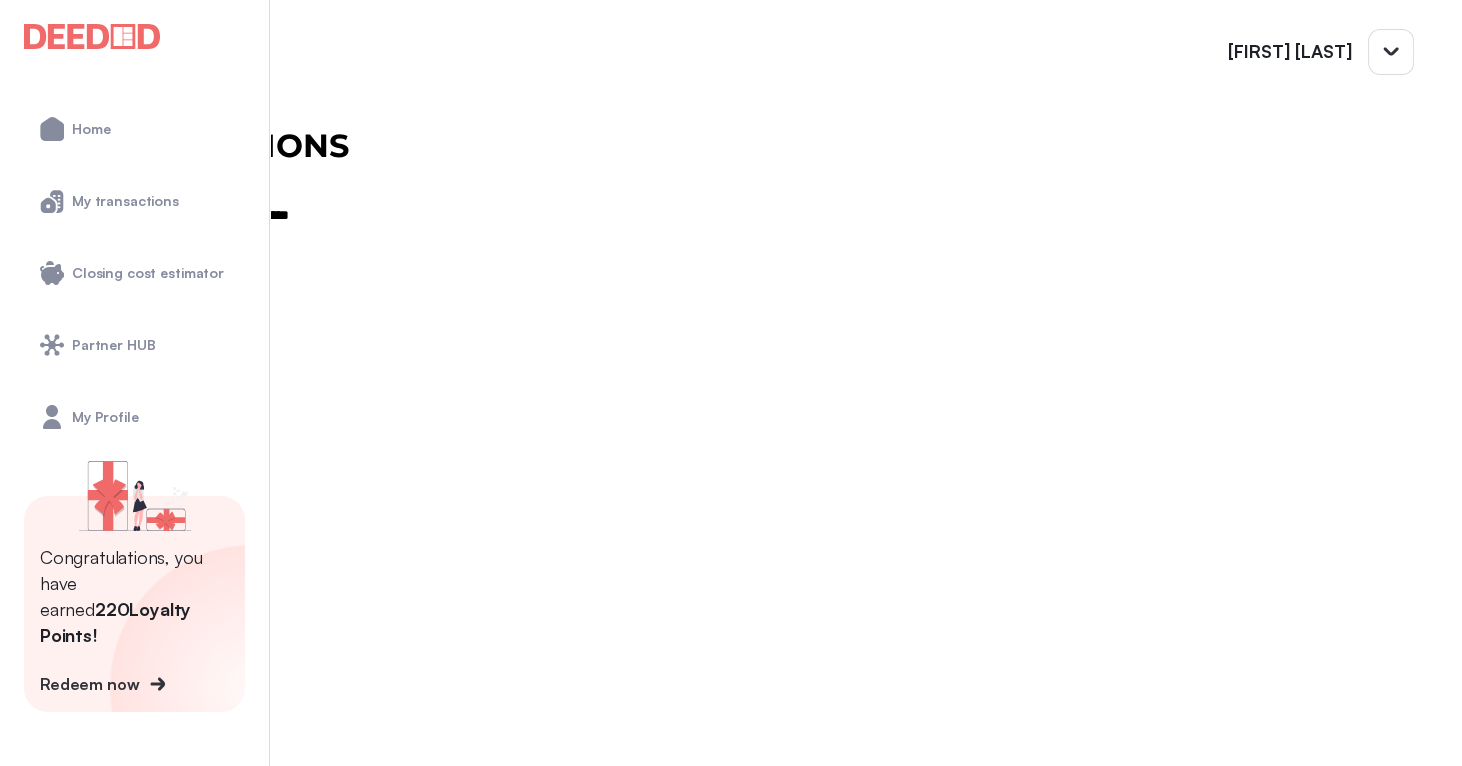 click on "my transactions" at bounding box center (731, 145) 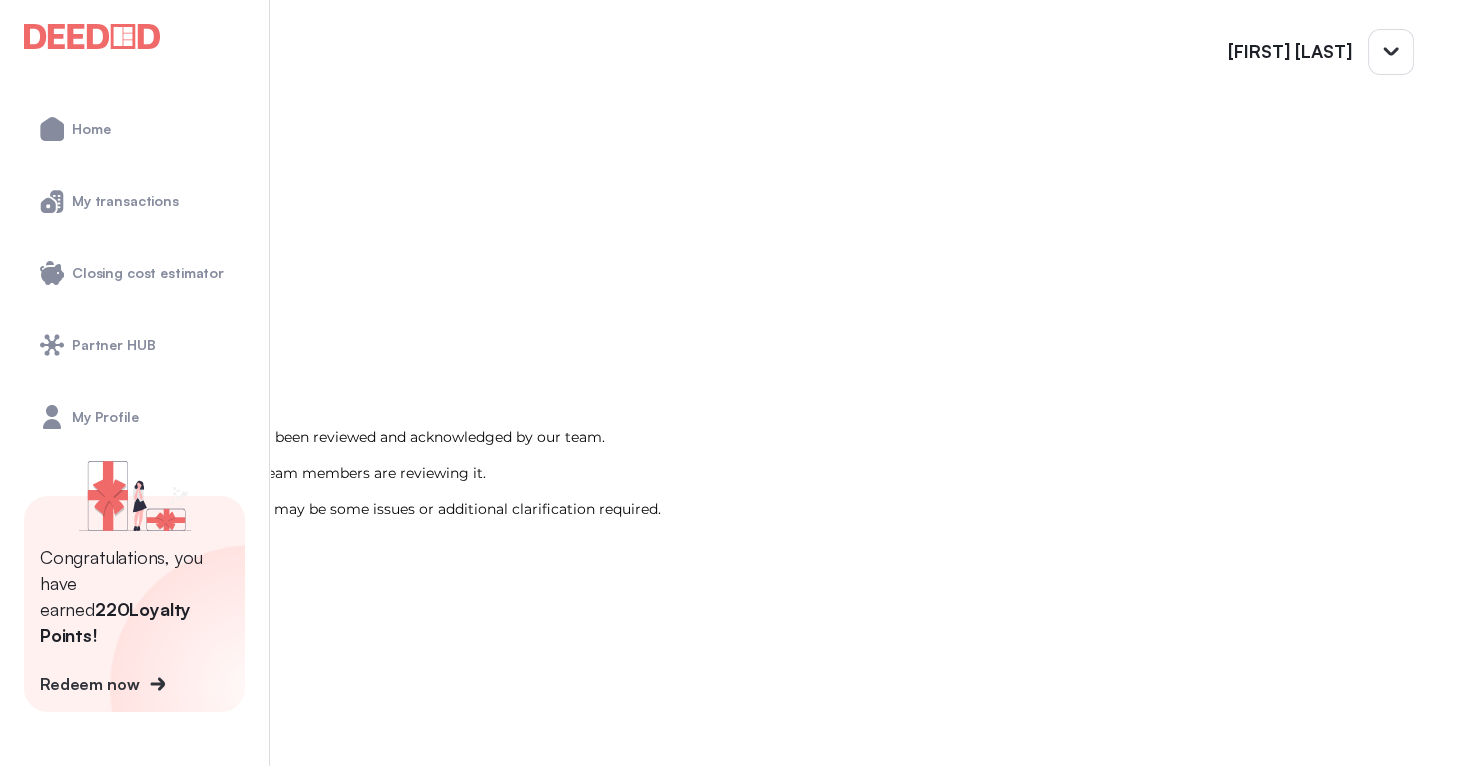 scroll, scrollTop: 700, scrollLeft: 0, axis: vertical 